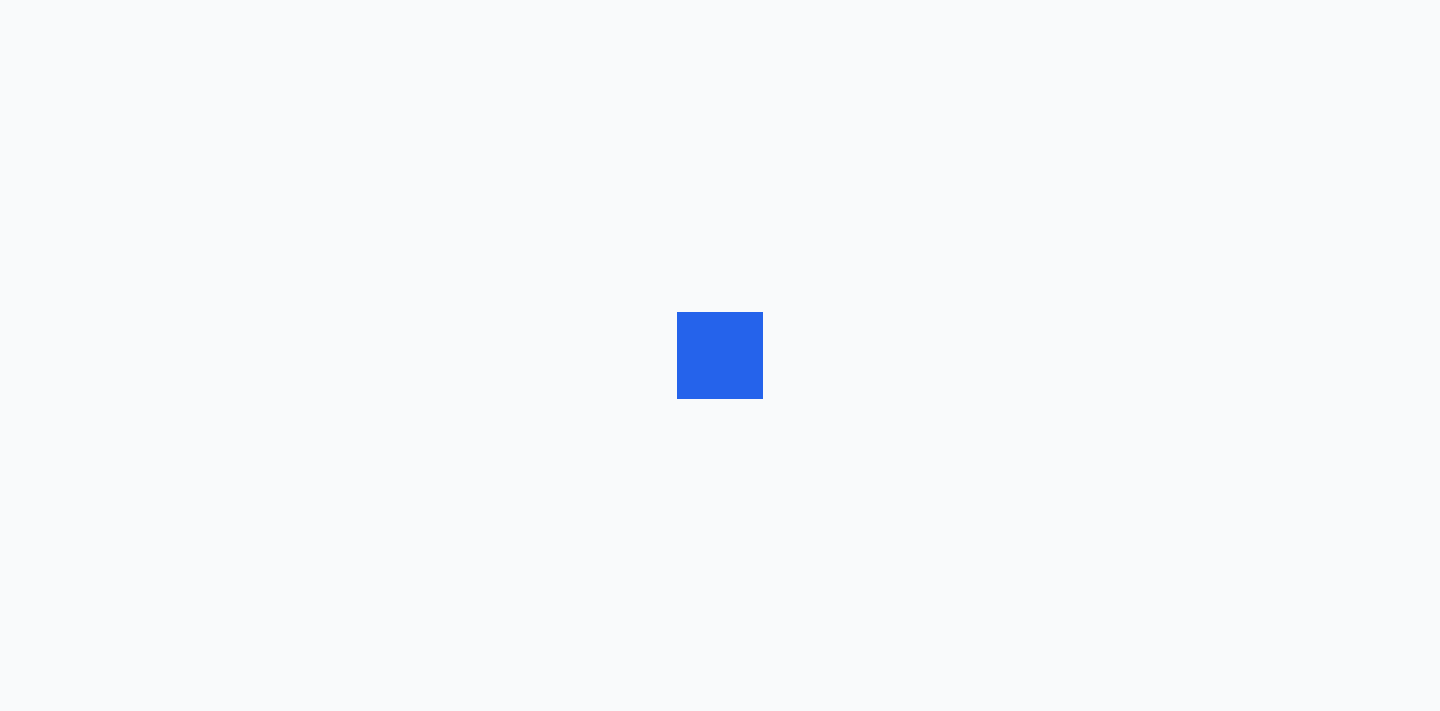 scroll, scrollTop: 0, scrollLeft: 0, axis: both 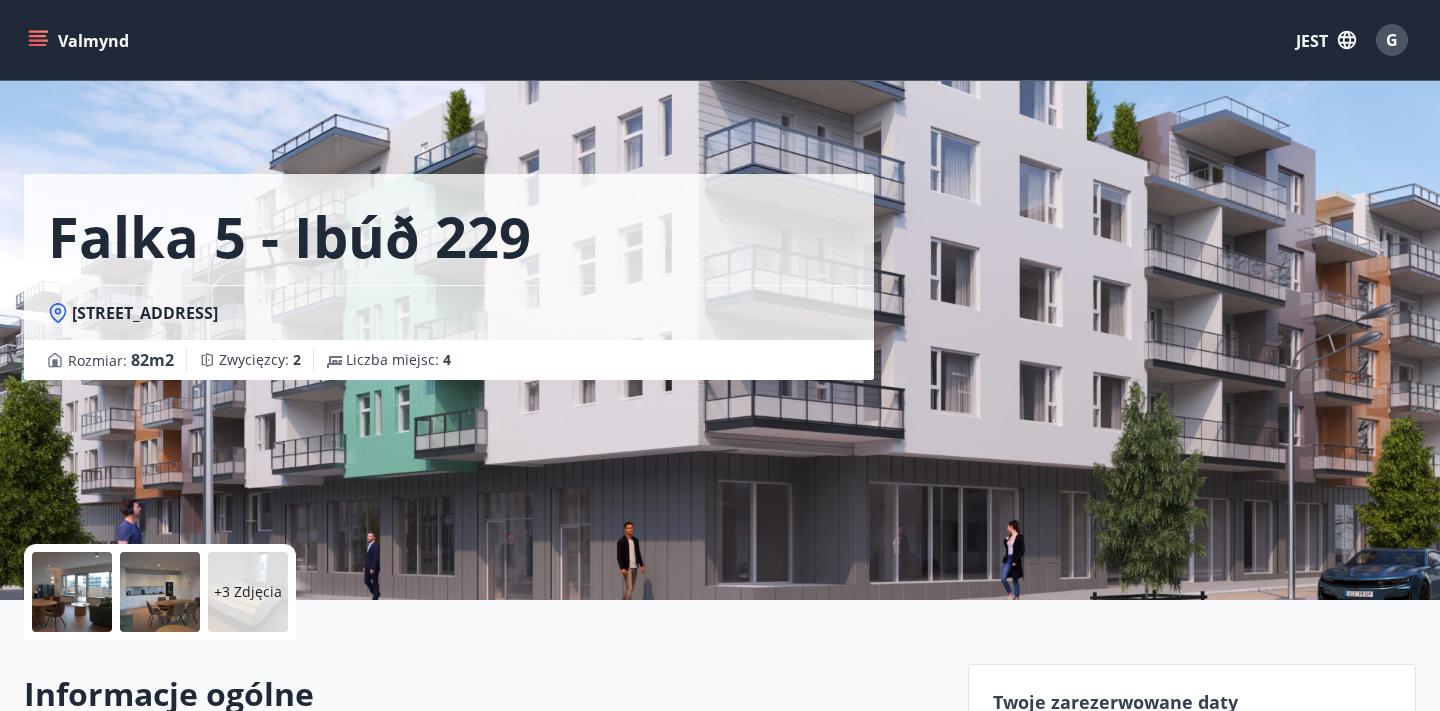 click on "G" at bounding box center (1392, 40) 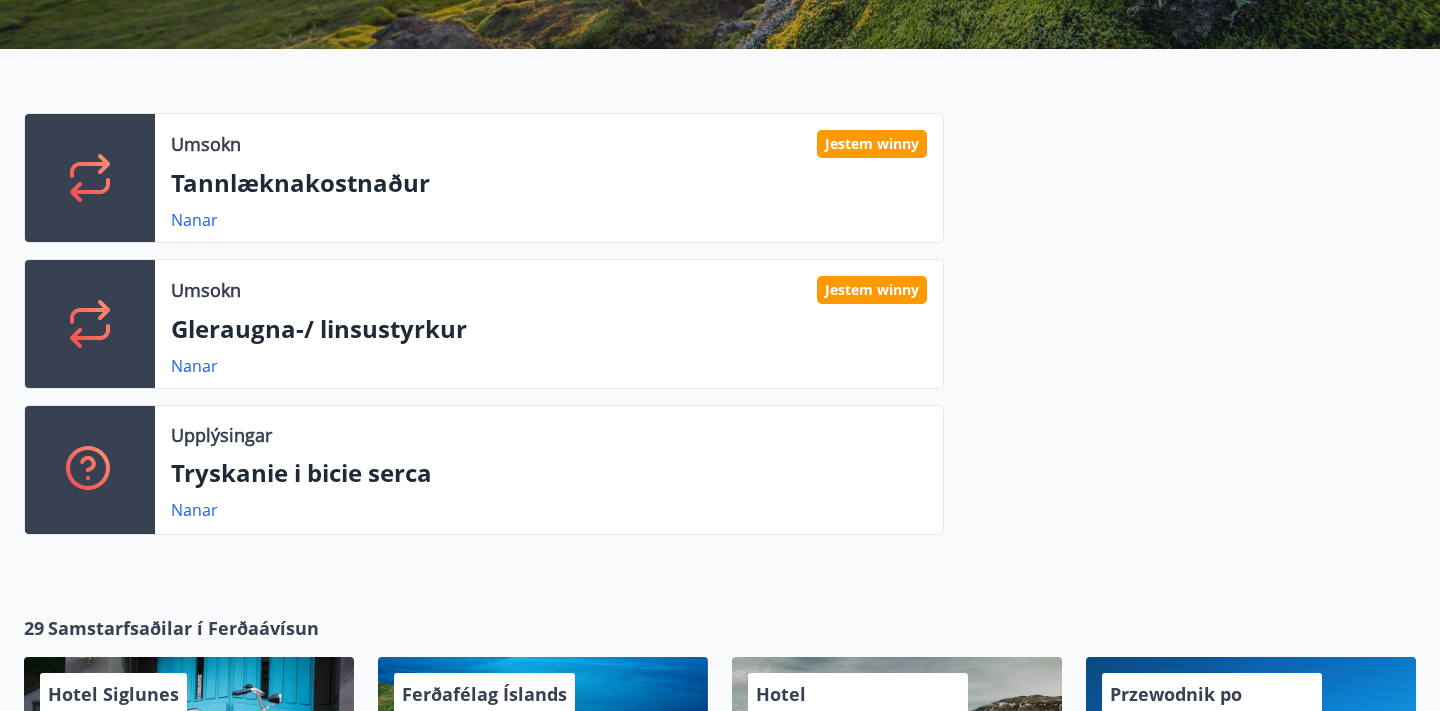 scroll, scrollTop: 485, scrollLeft: 0, axis: vertical 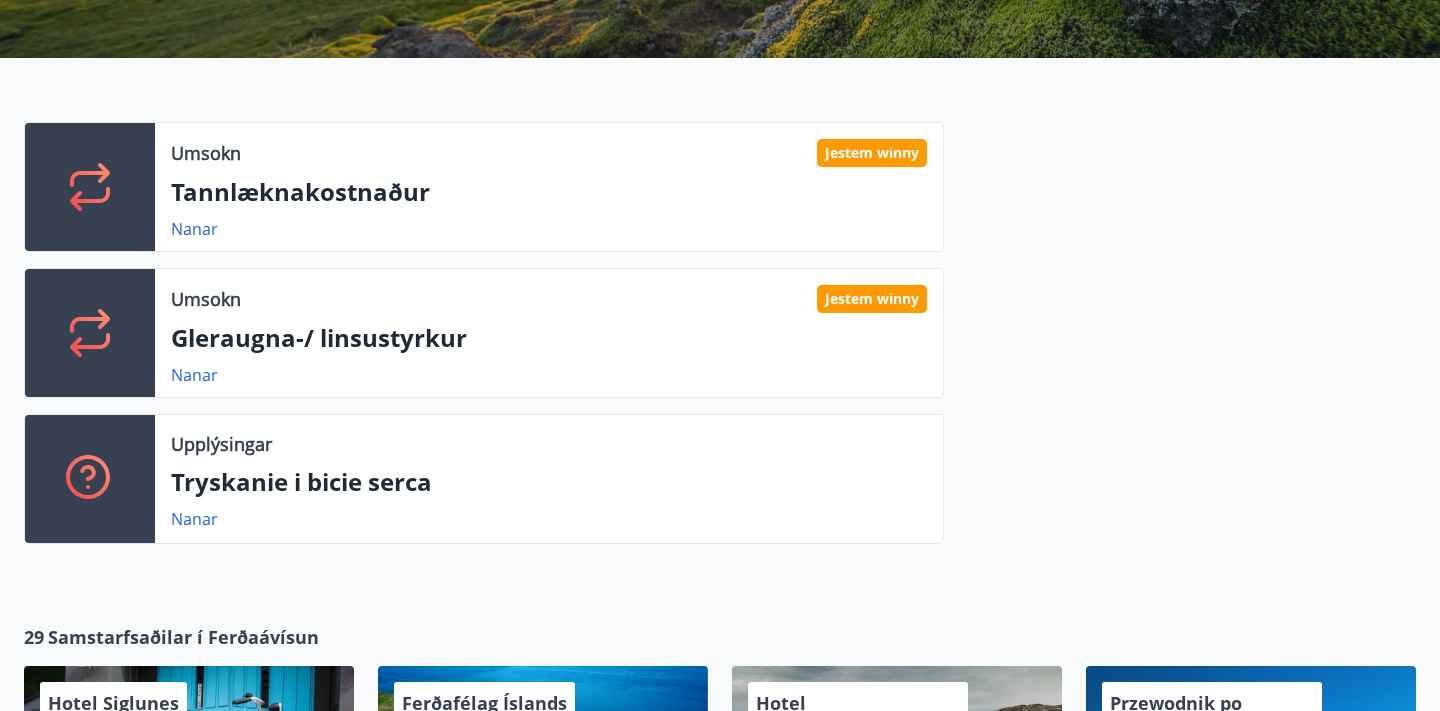 click on "Jestem winny" at bounding box center [872, 153] 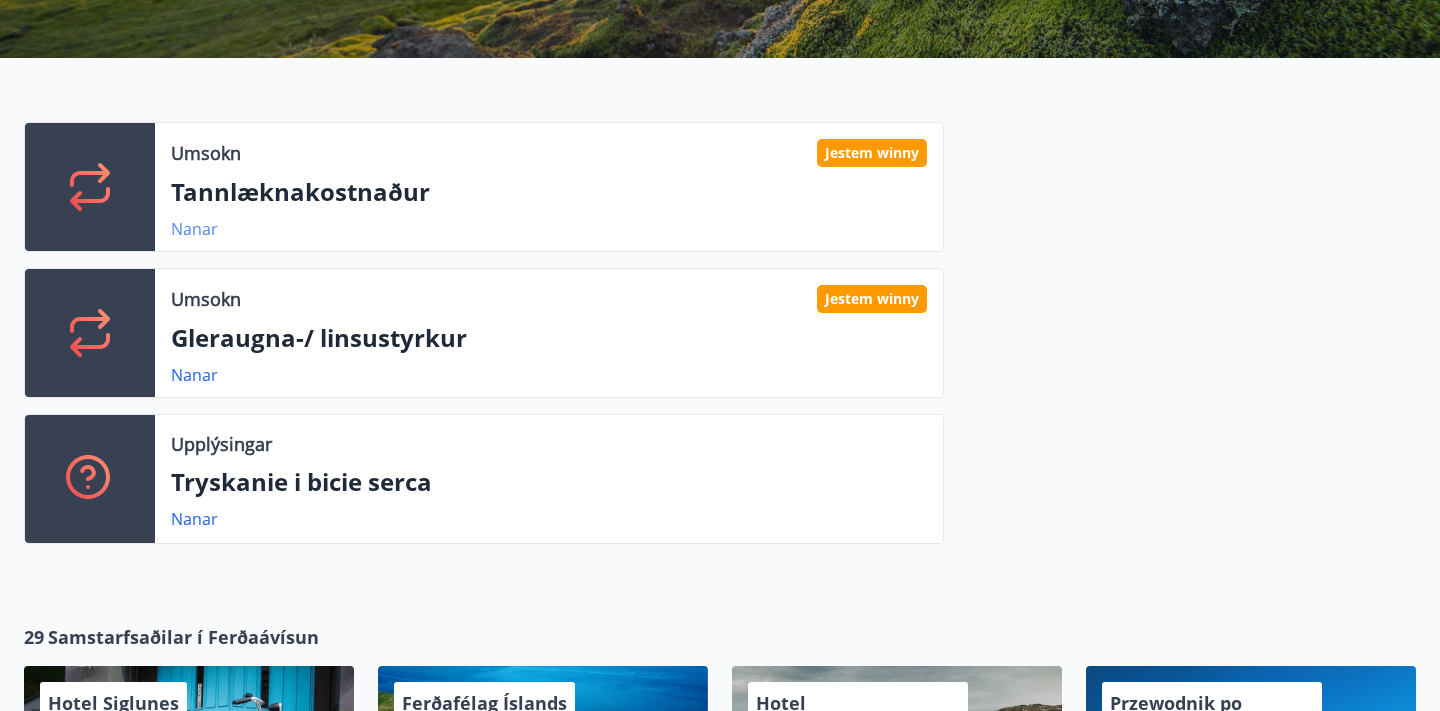 click on "Nanar" at bounding box center [194, 229] 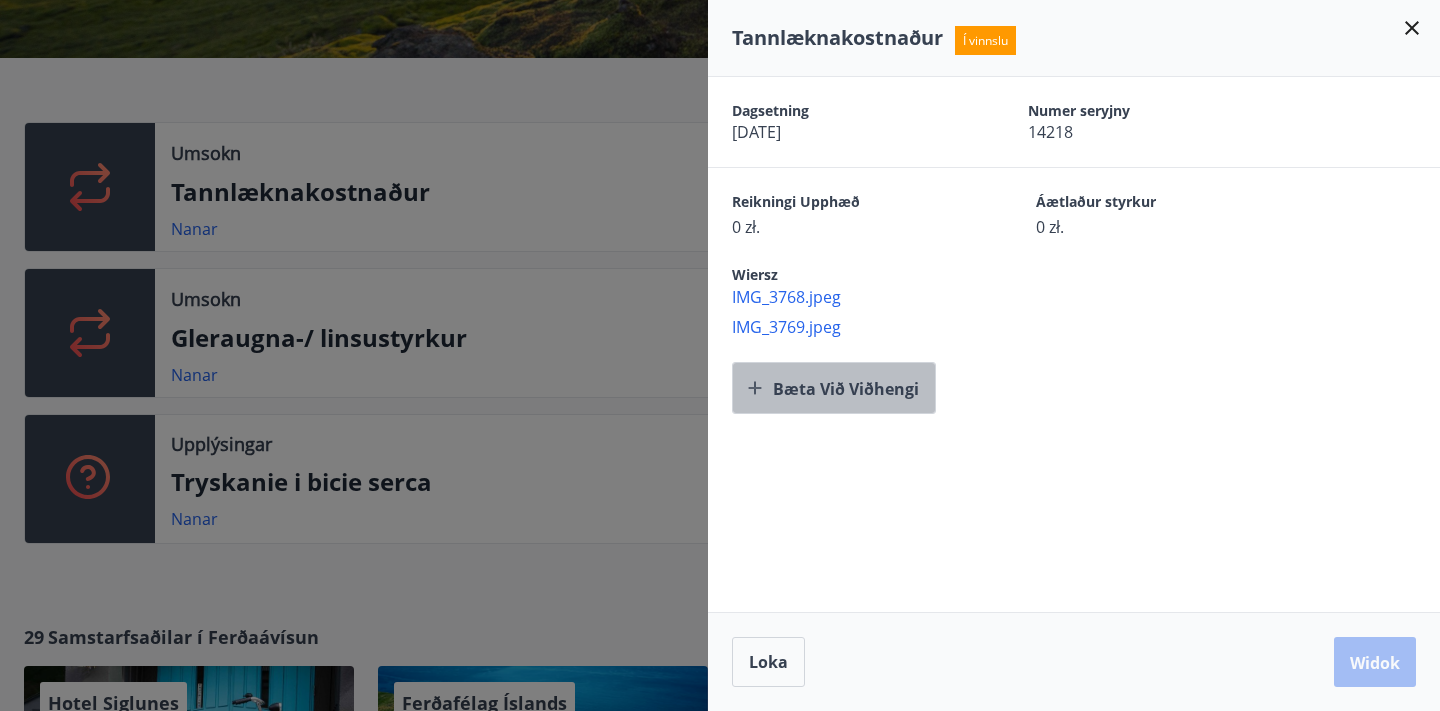 click on "Bæta við viðhengi" at bounding box center (846, 389) 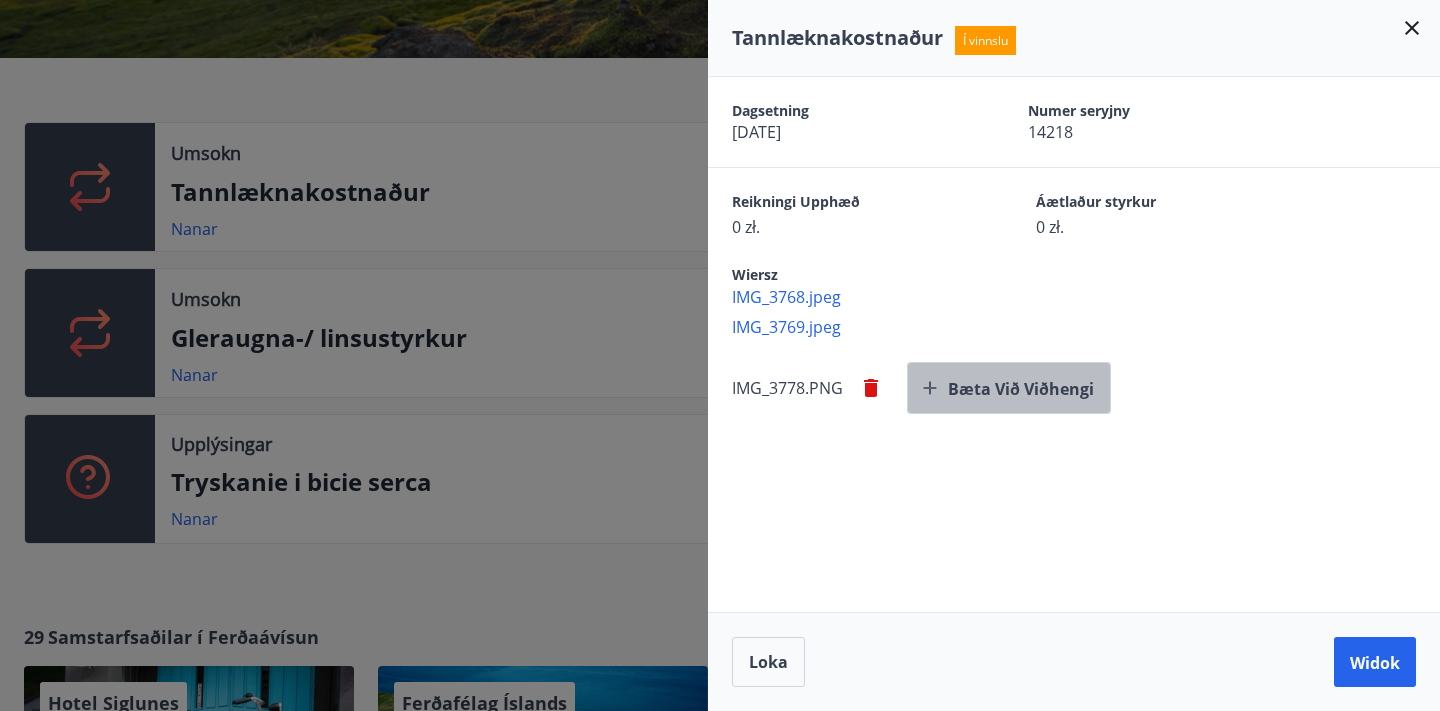 click on "Bæta við viðhengi" at bounding box center (1021, 389) 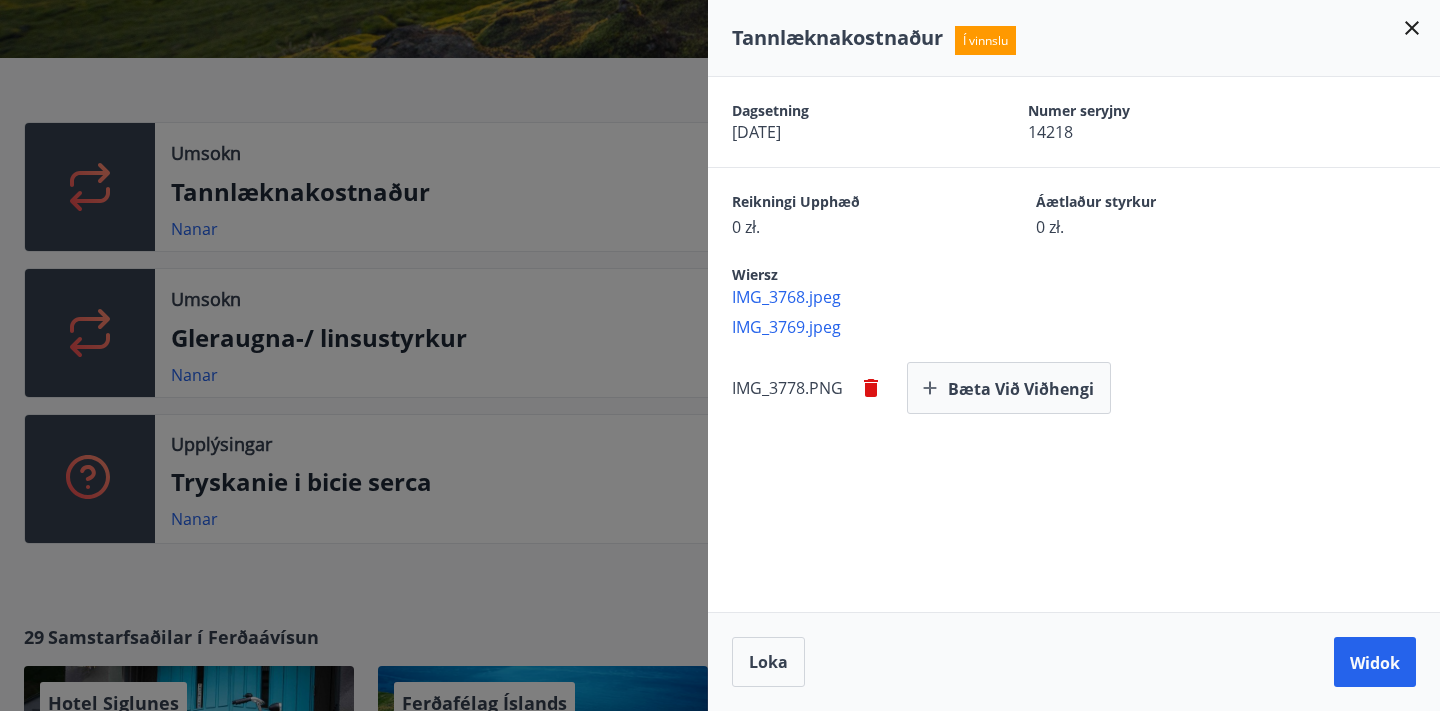 click on "Dagsetning 07.07.2025 Numer seryjny 14218 Reikningi Upphæð 0 zł. Áætlaður styrkur 0 zł. Wiersz IMG_3768.jpeg IMG_3769.jpeg IMG_3778.PNG Bæta við viðhengi" at bounding box center [1074, 344] 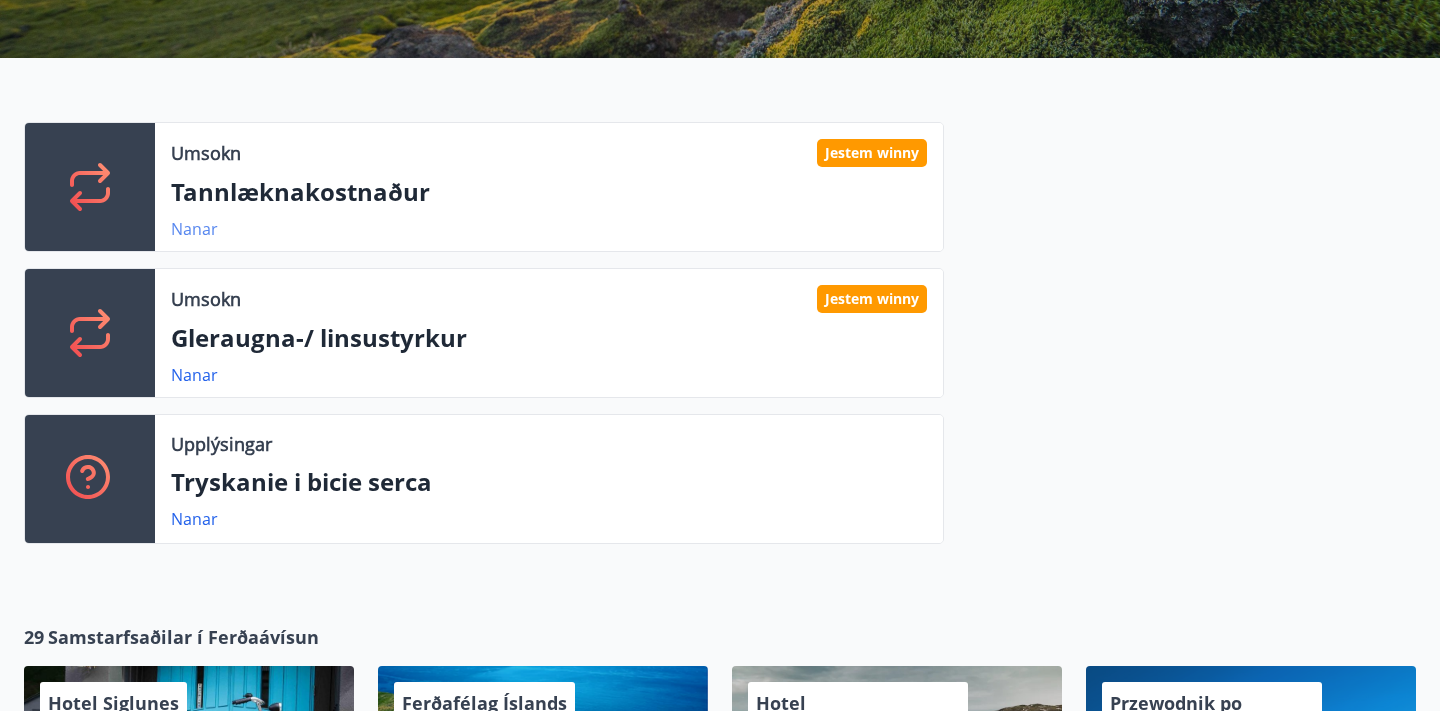click on "Nanar" at bounding box center (194, 229) 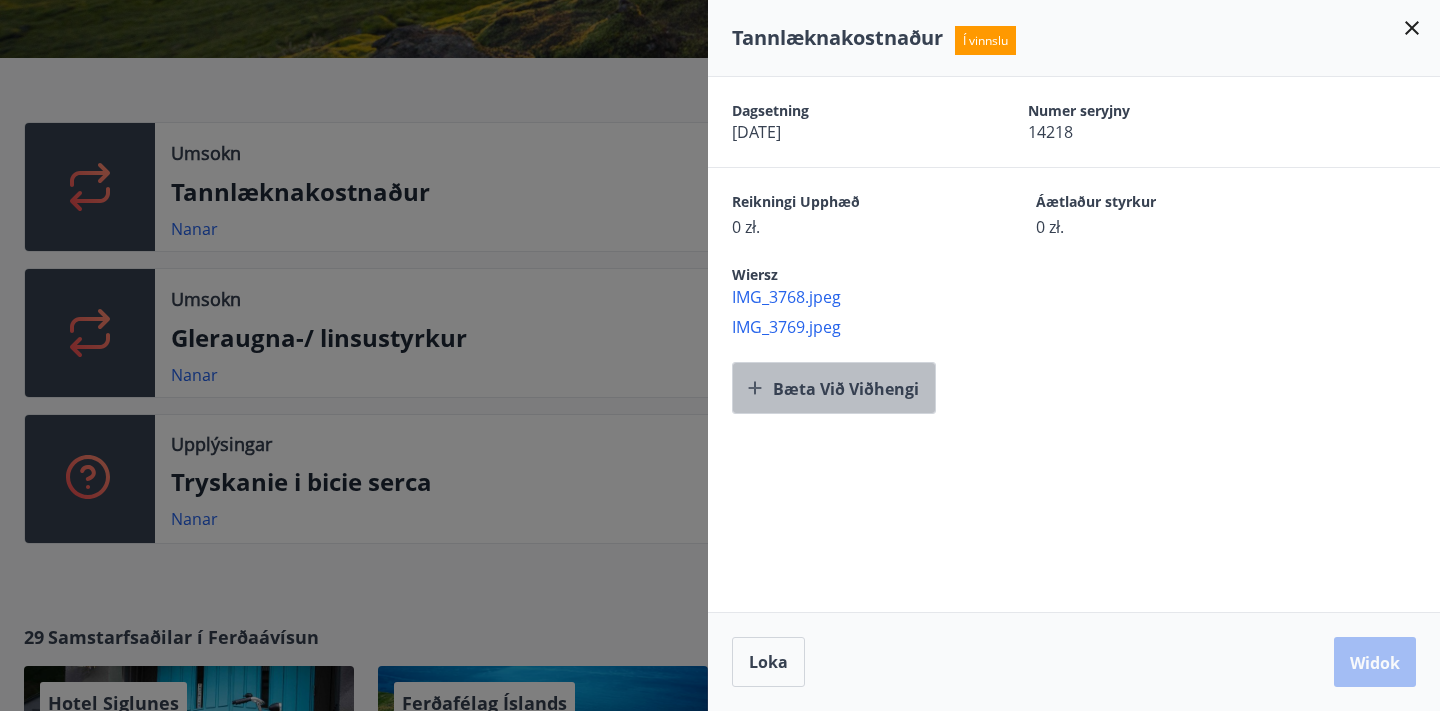 click on "Bæta við viðhengi" at bounding box center (846, 389) 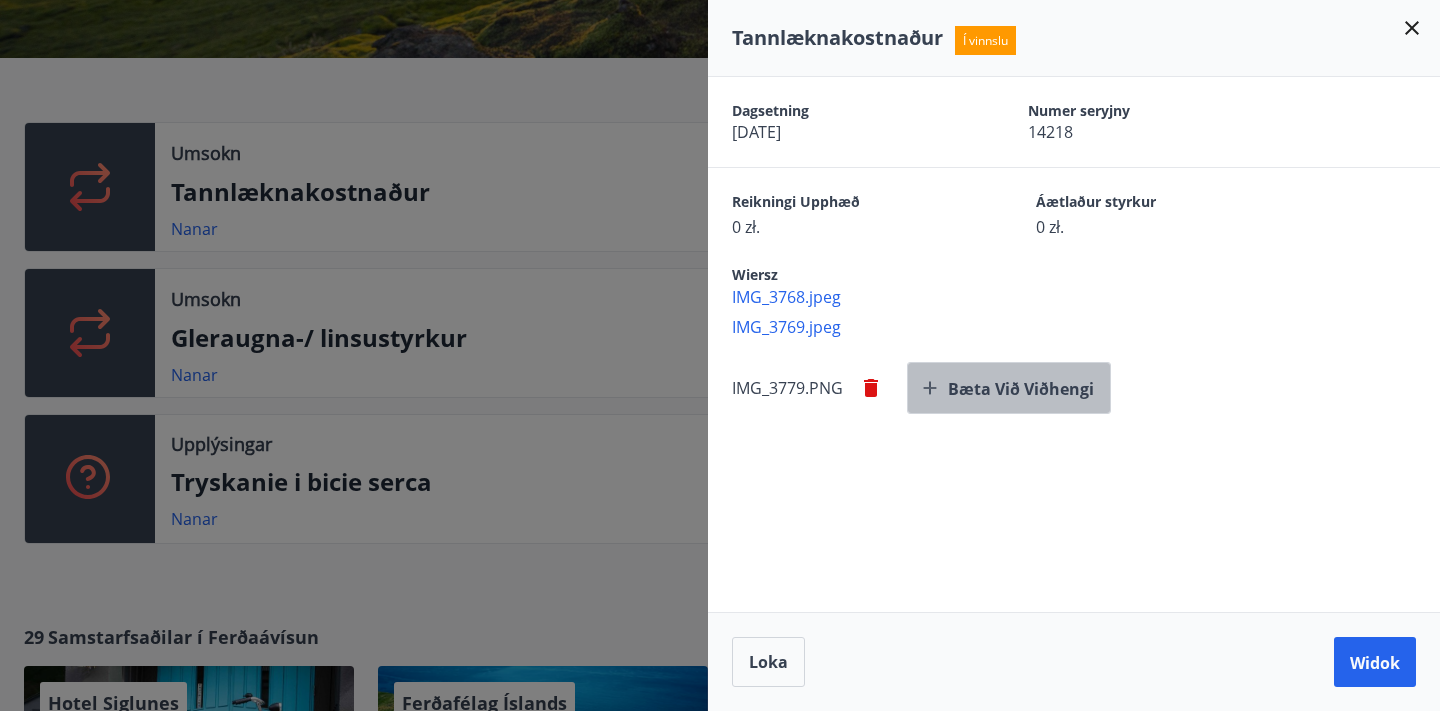 click on "Bæta við viðhengi" at bounding box center [1021, 389] 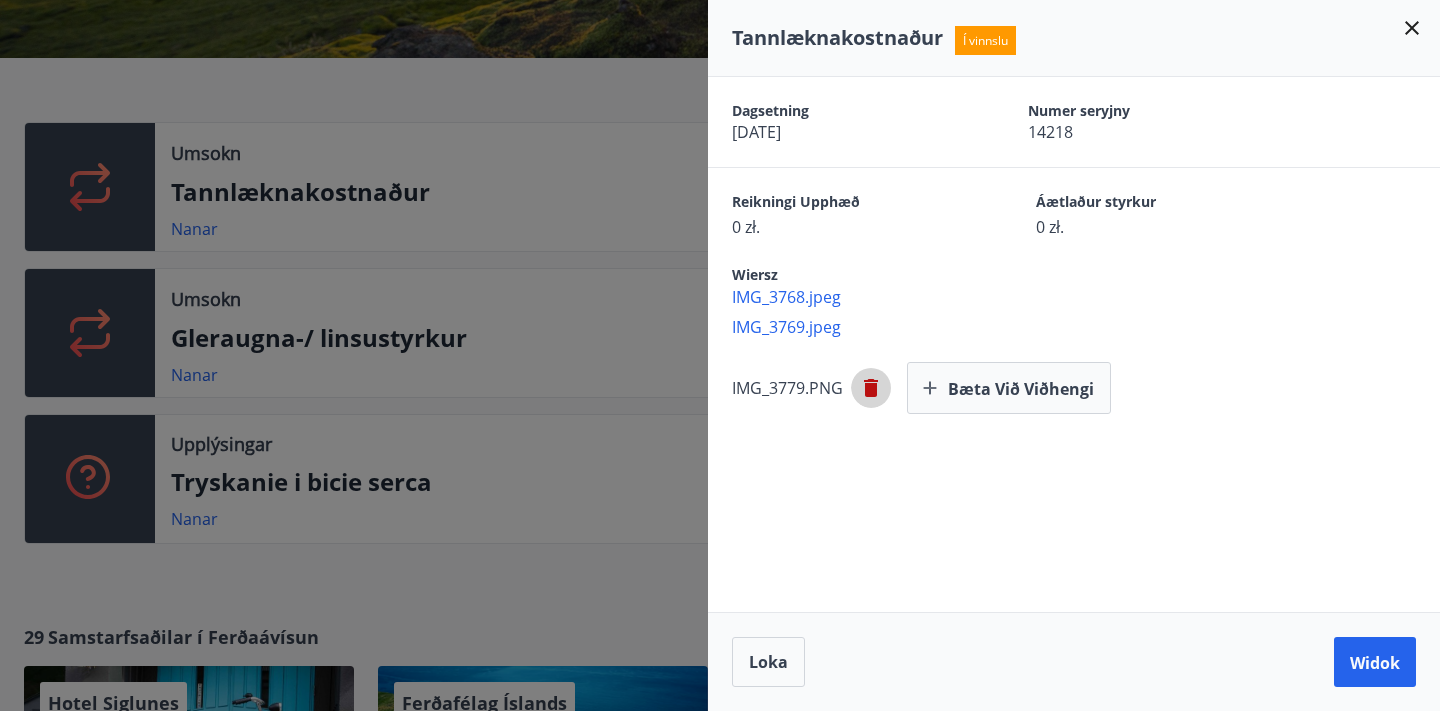 click 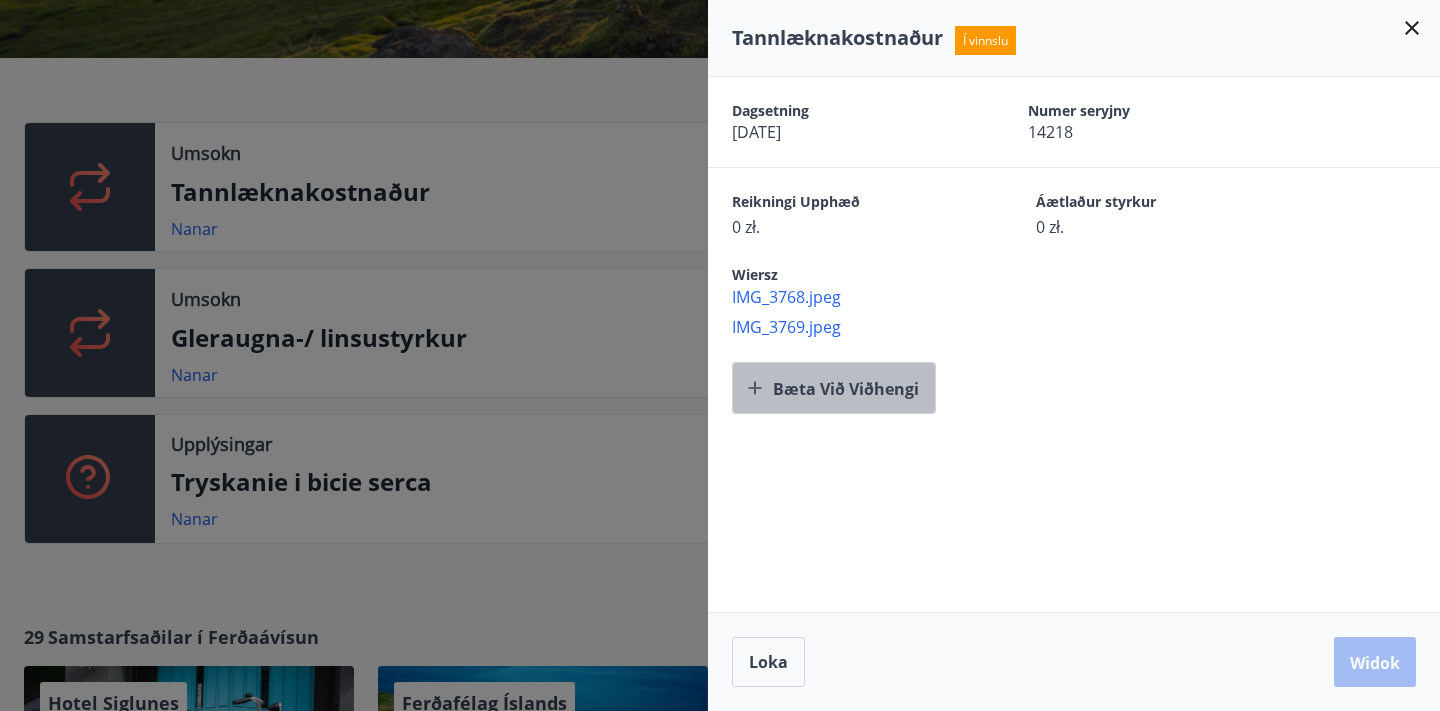 click on "Bæta við viðhengi" at bounding box center (846, 389) 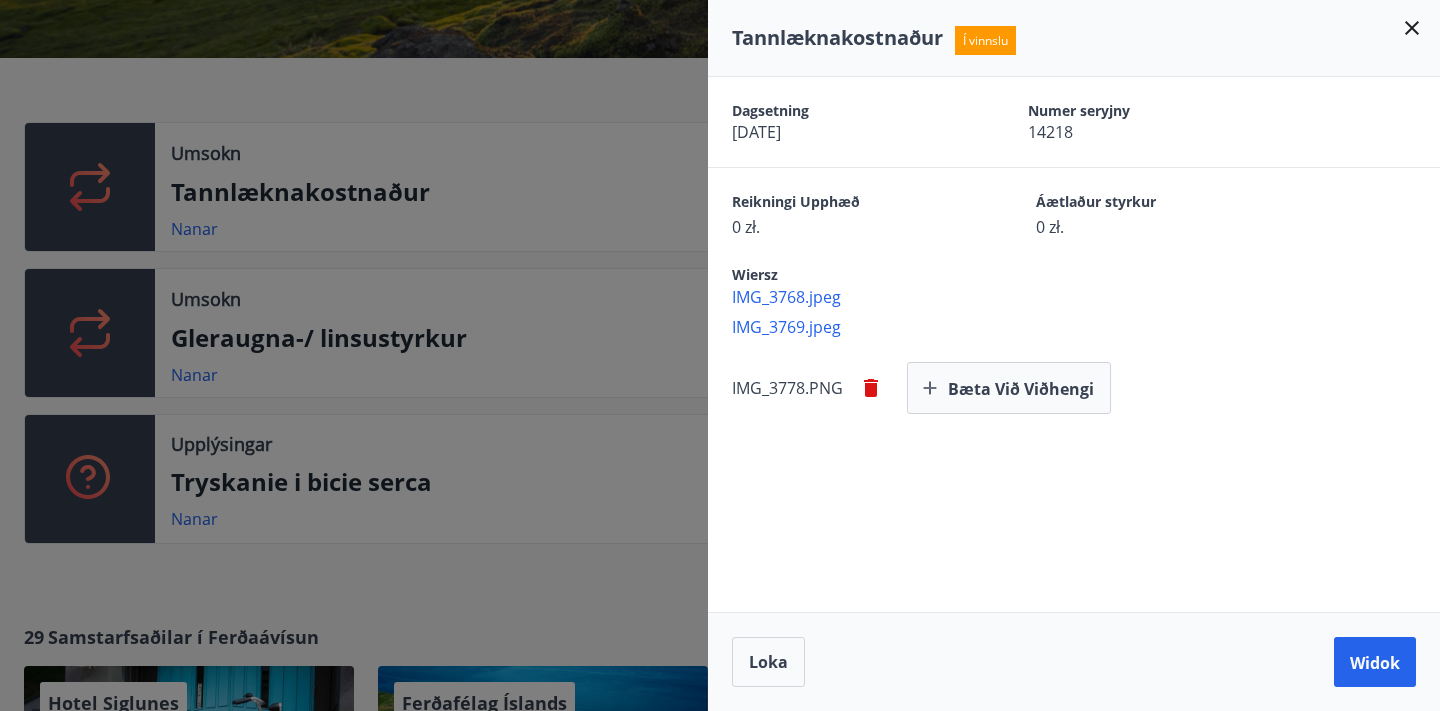 click on "IMG_3768.jpeg" at bounding box center [786, 297] 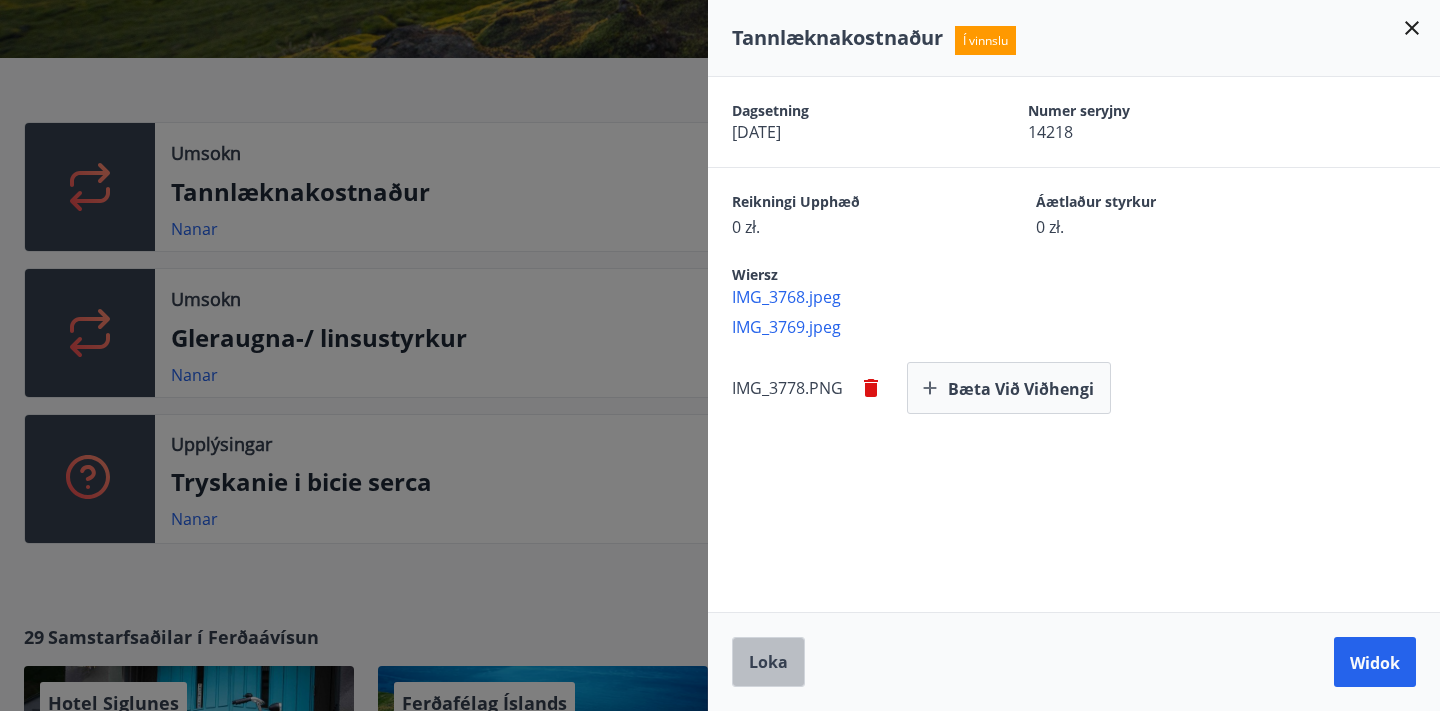 click on "Loka" at bounding box center [768, 662] 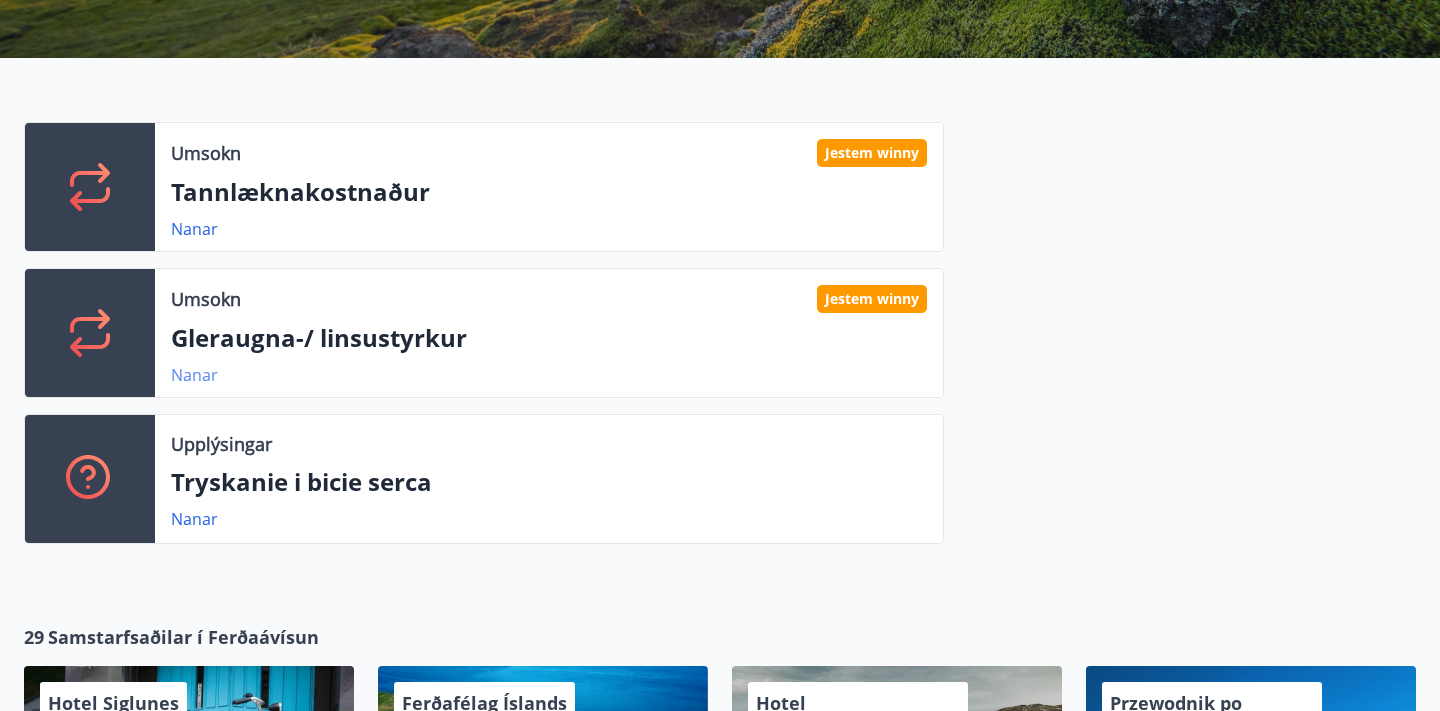 click on "Nanar" at bounding box center [194, 375] 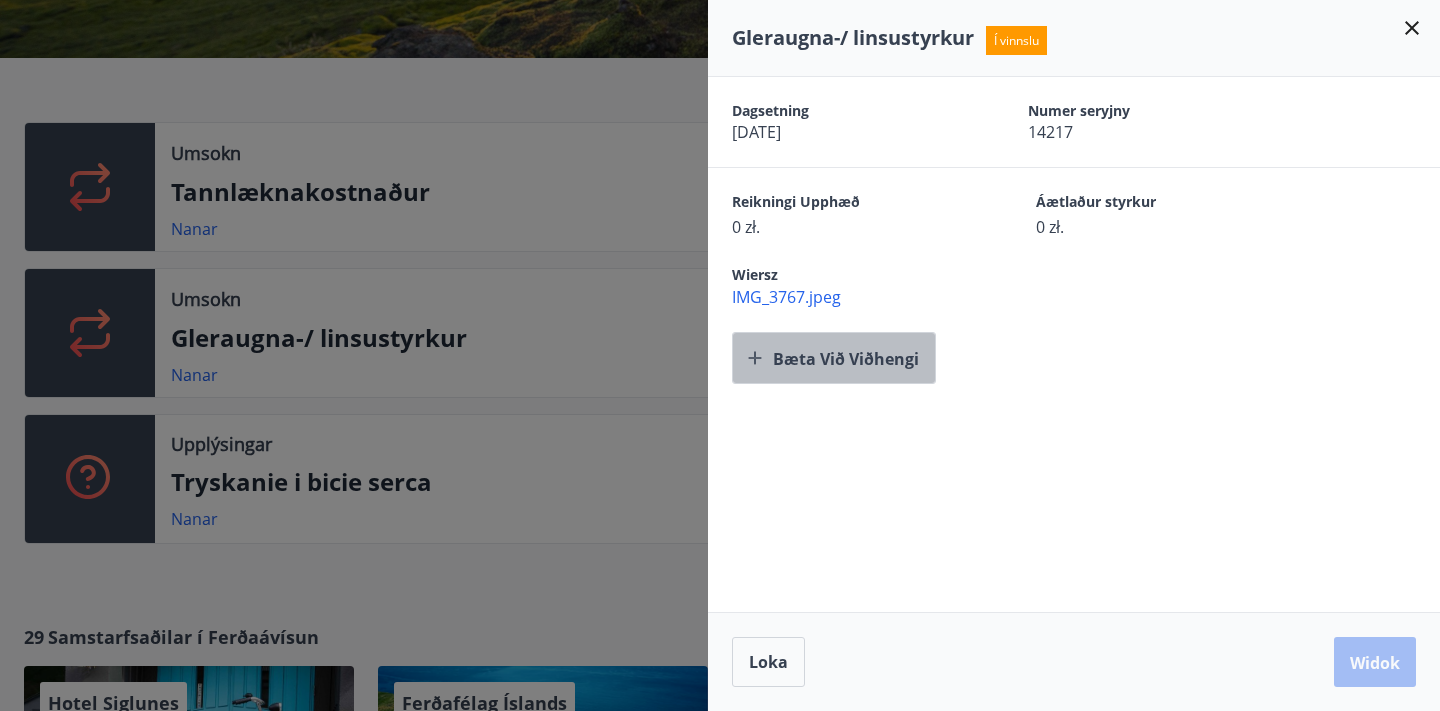 click on "Bæta við viðhengi" at bounding box center (846, 359) 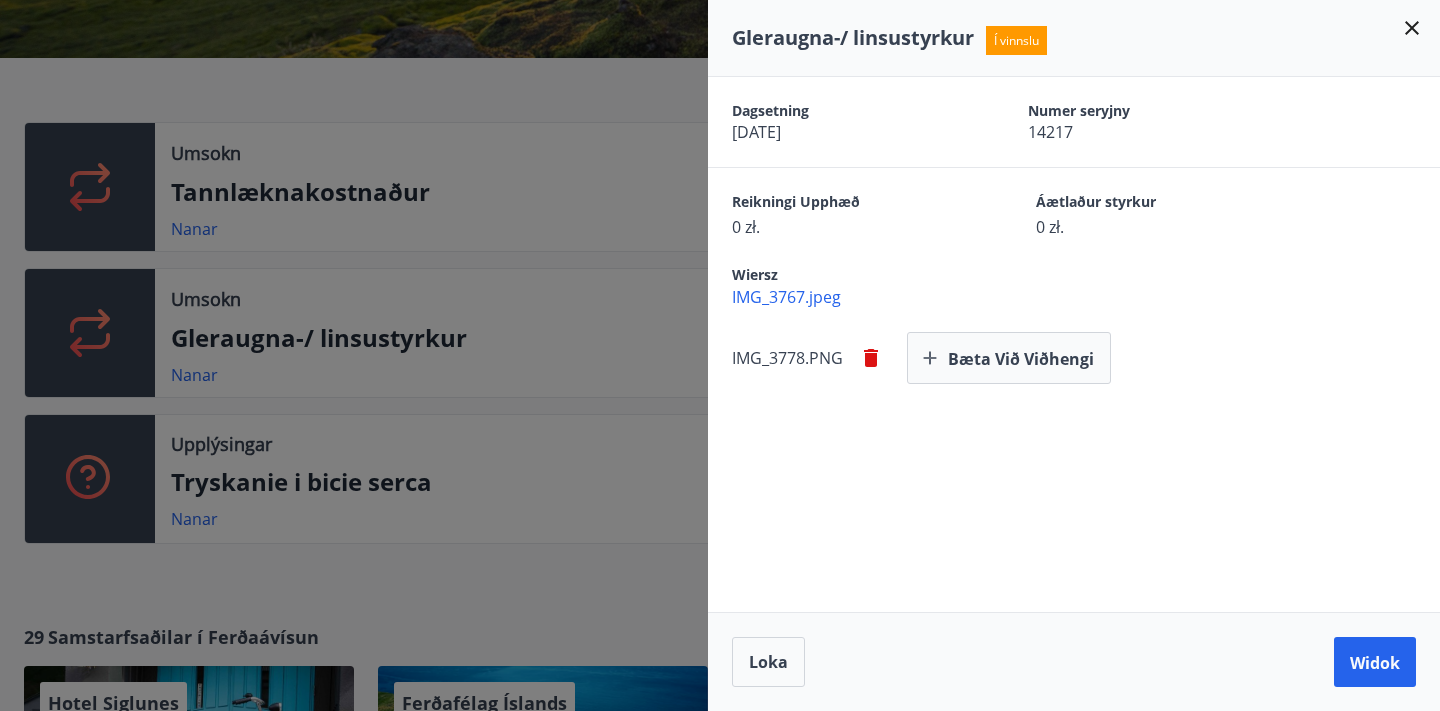 click 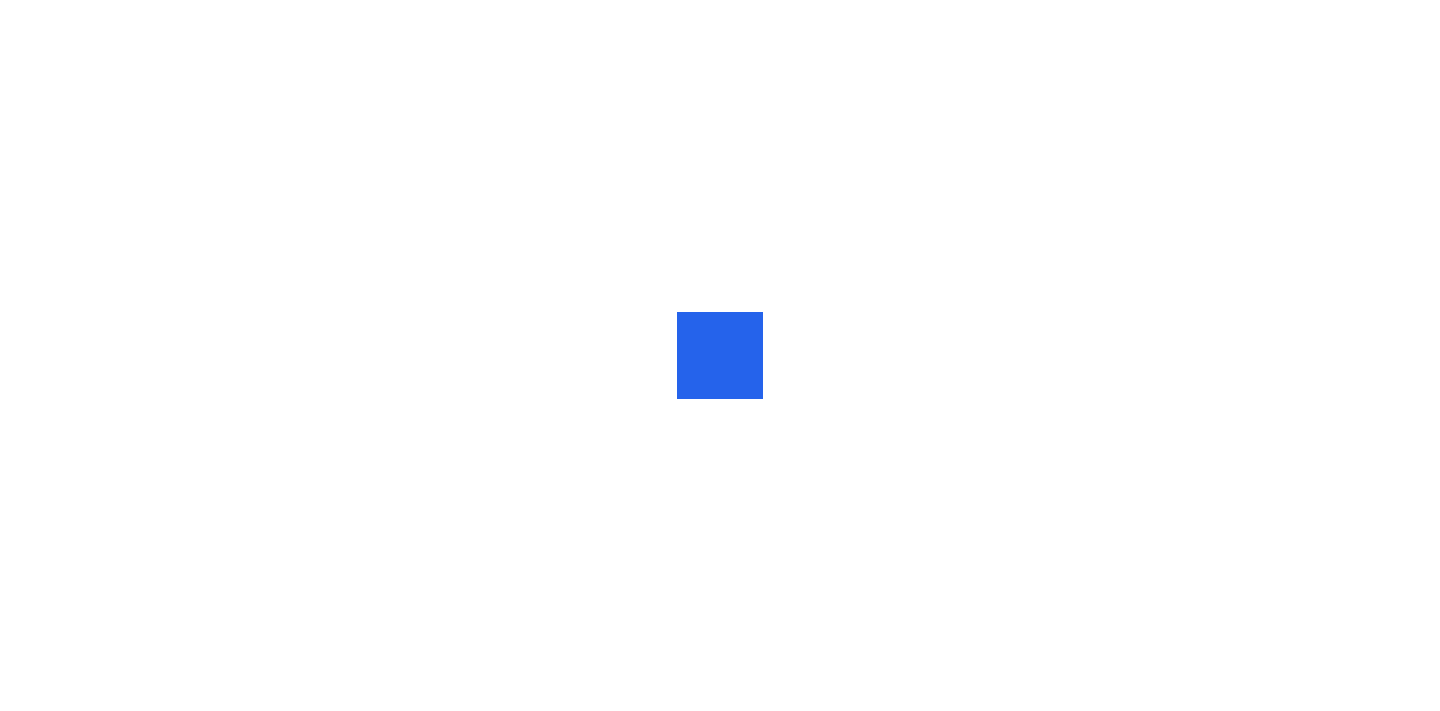 scroll, scrollTop: 0, scrollLeft: 0, axis: both 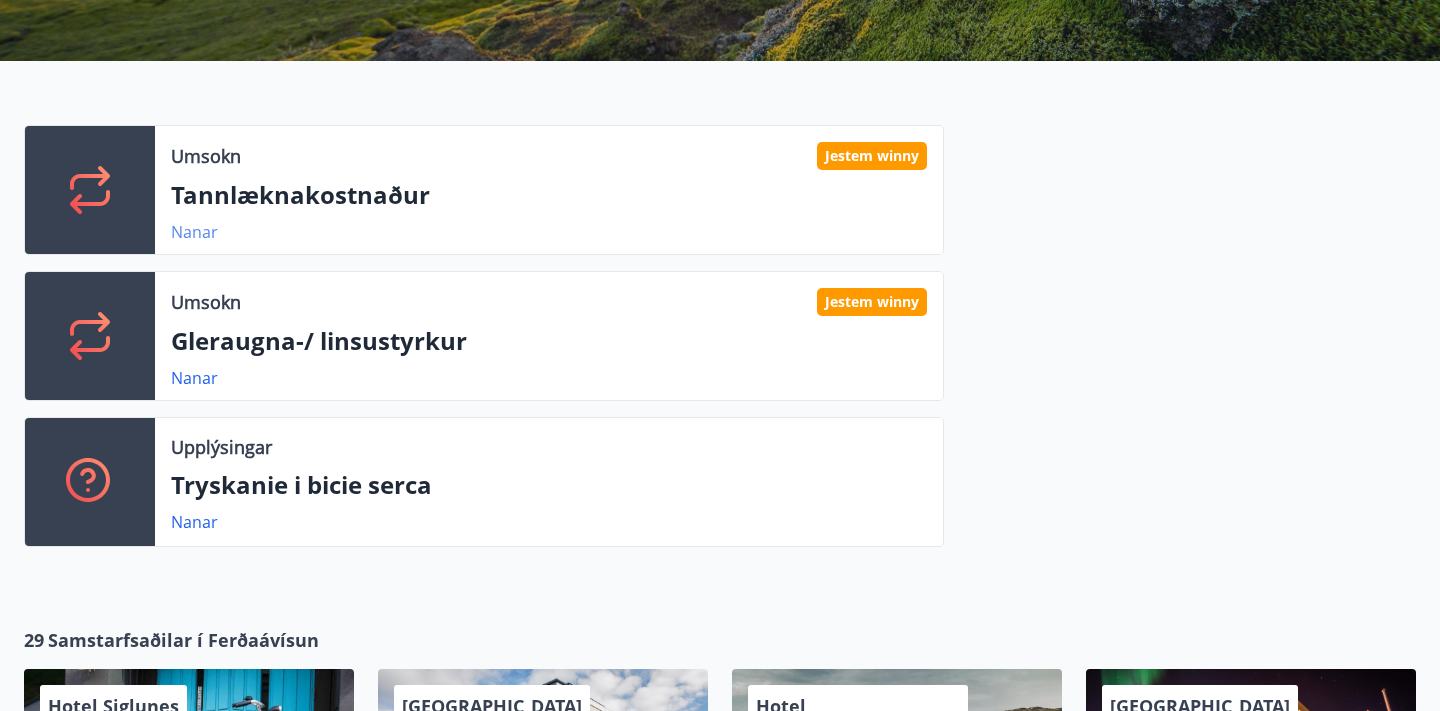 click on "Nanar" at bounding box center (194, 232) 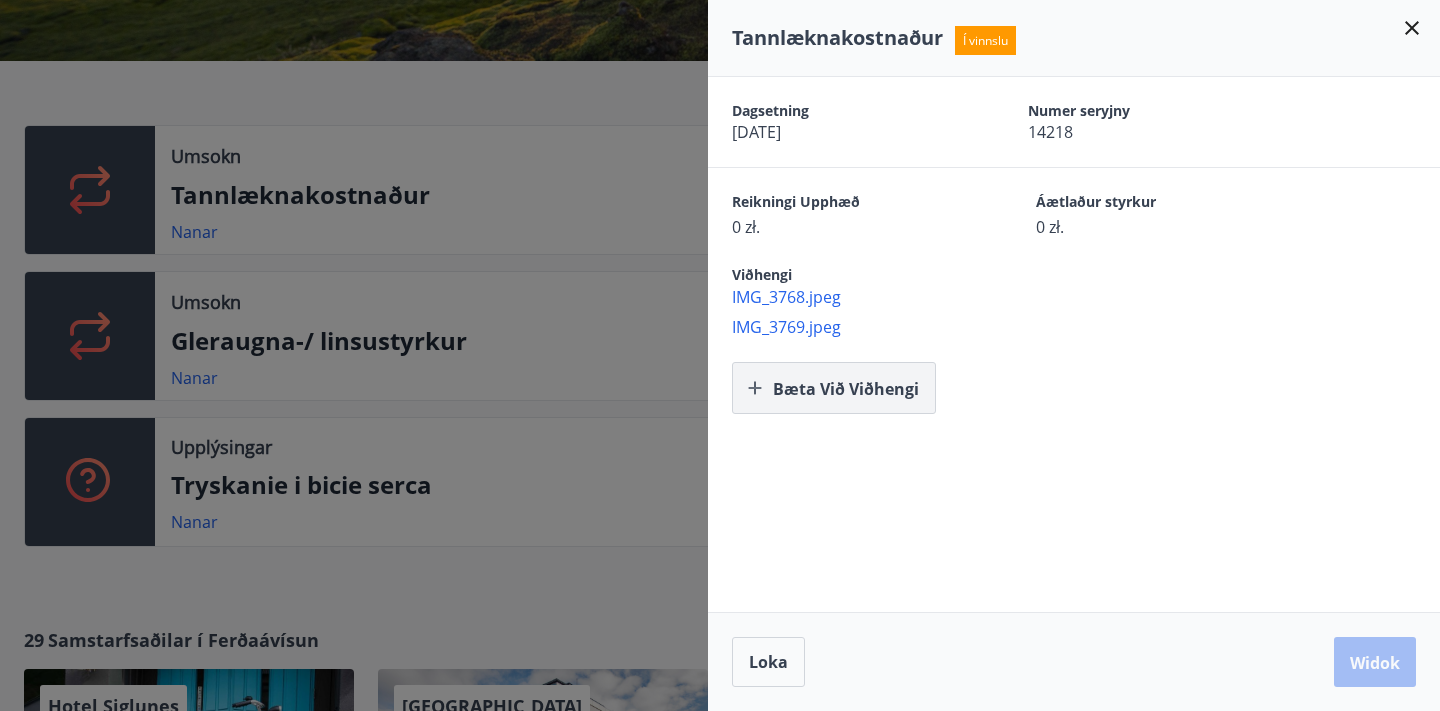 click on "Bæta við viðhengi" at bounding box center (846, 389) 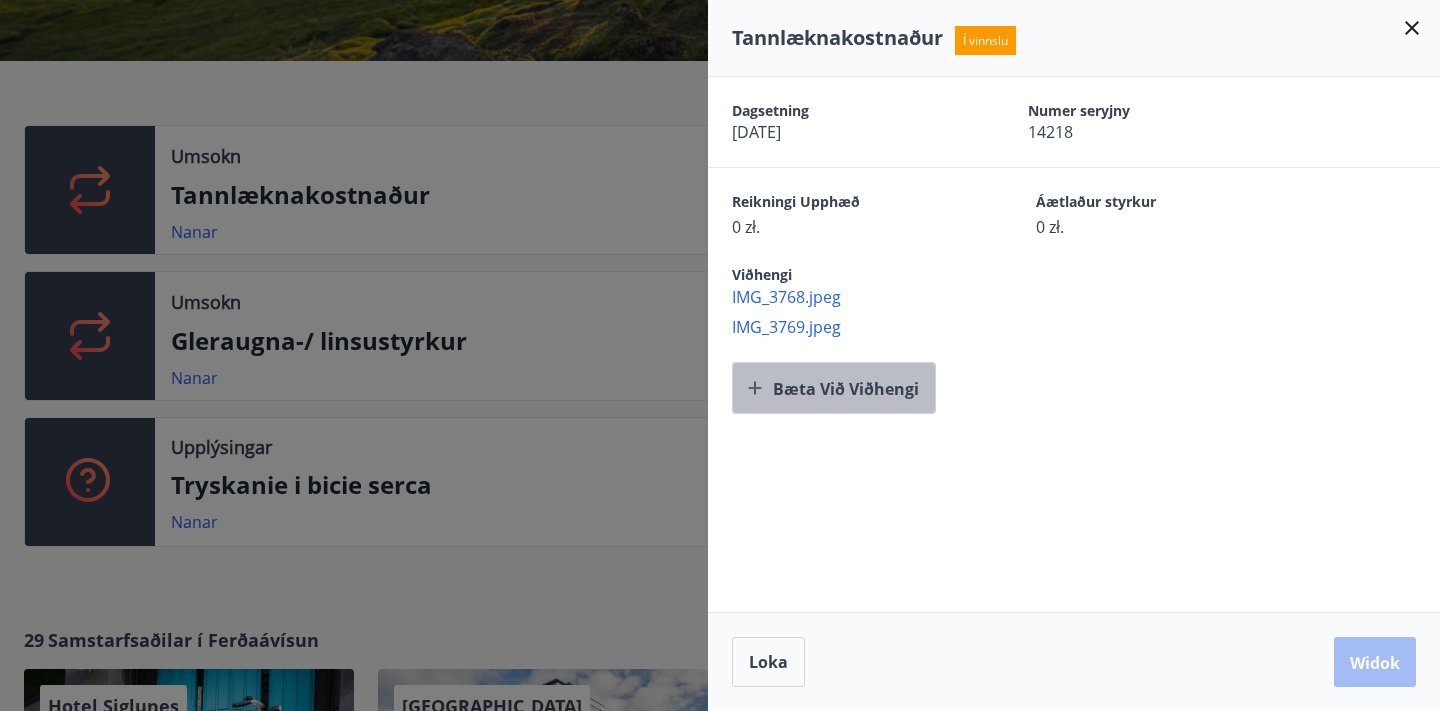 click on "Bæta við viðhengi" at bounding box center (834, 388) 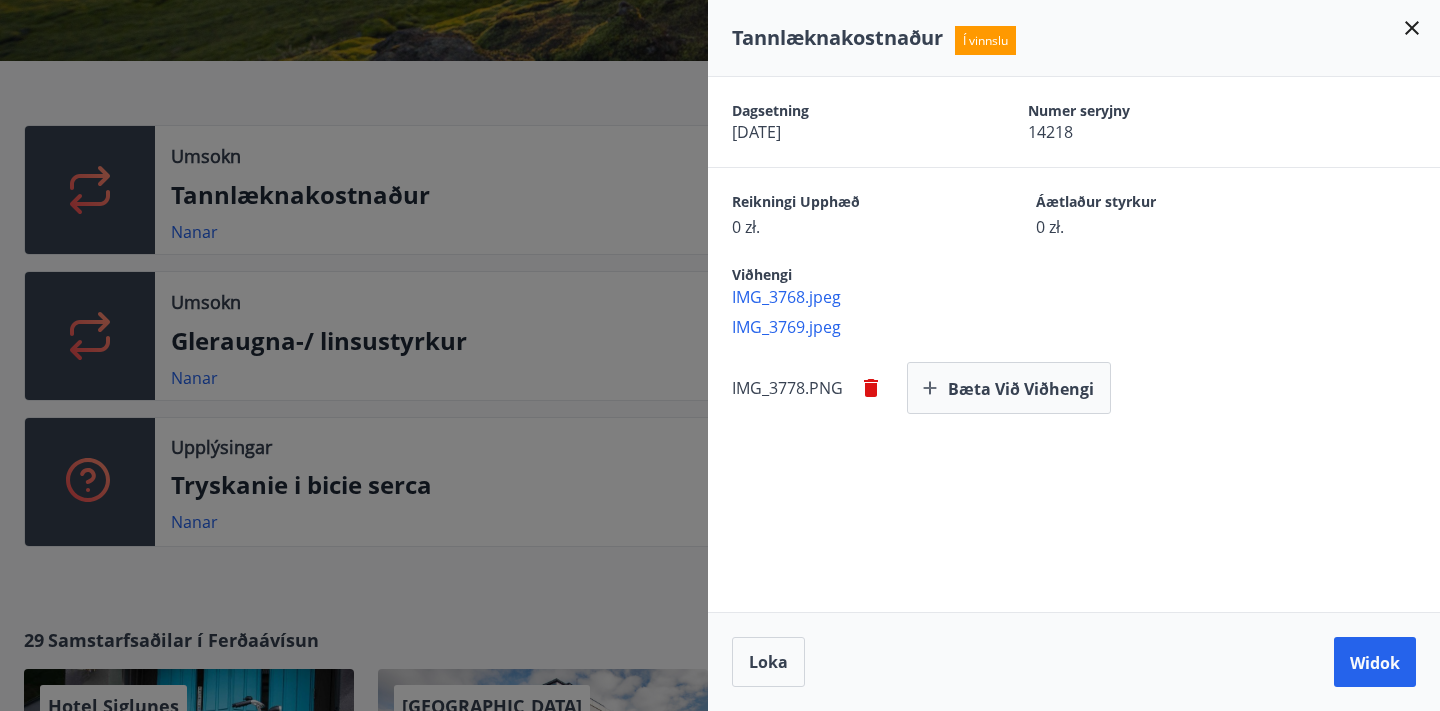 click on "IMG_3778.PNG Bæta við viðhengi" at bounding box center [1086, 388] 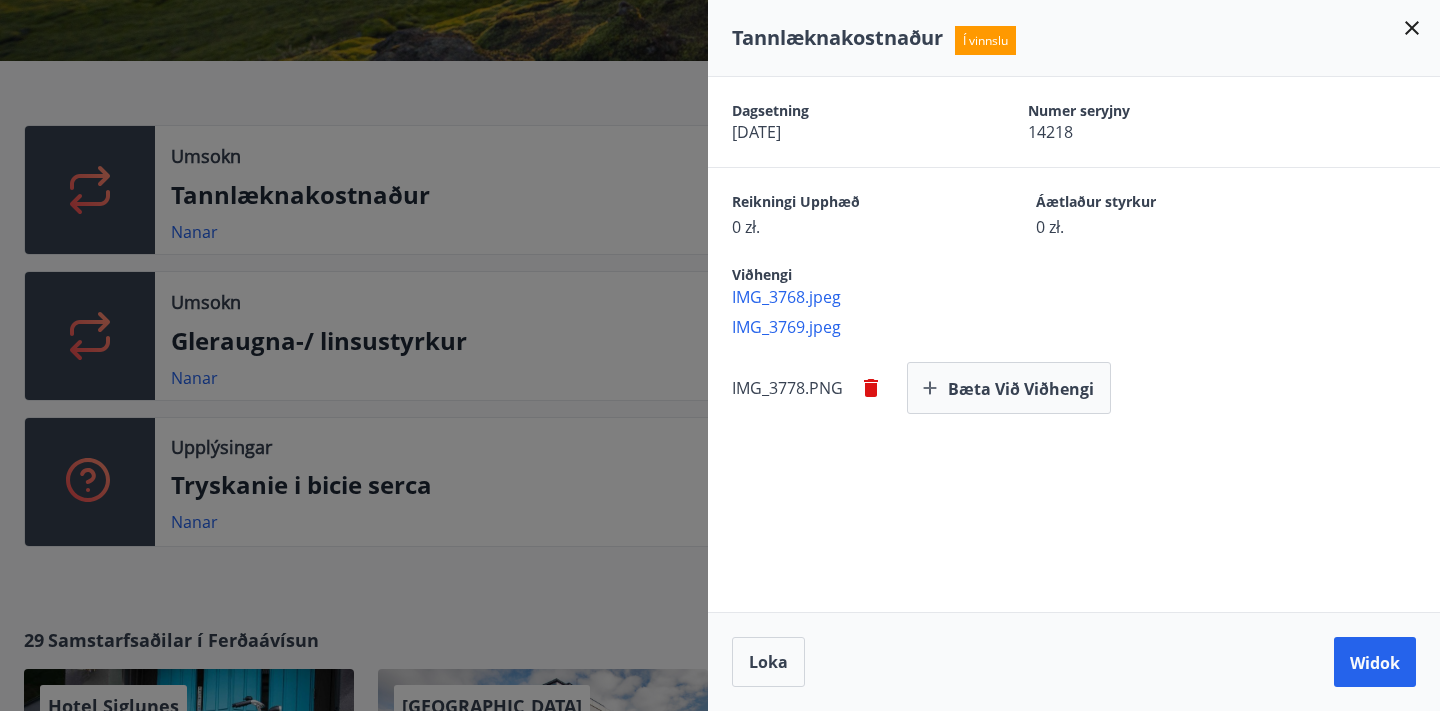 click on "Dagsetning 07.07.2025 Numer seryjny 14218 Reikningi Upphæð 0 zł. Áætlaður styrkur 0 zł. Viðhengi IMG_3768.jpeg IMG_3769.jpeg IMG_3778.PNG Bæta við viðhengi" at bounding box center [1074, 344] 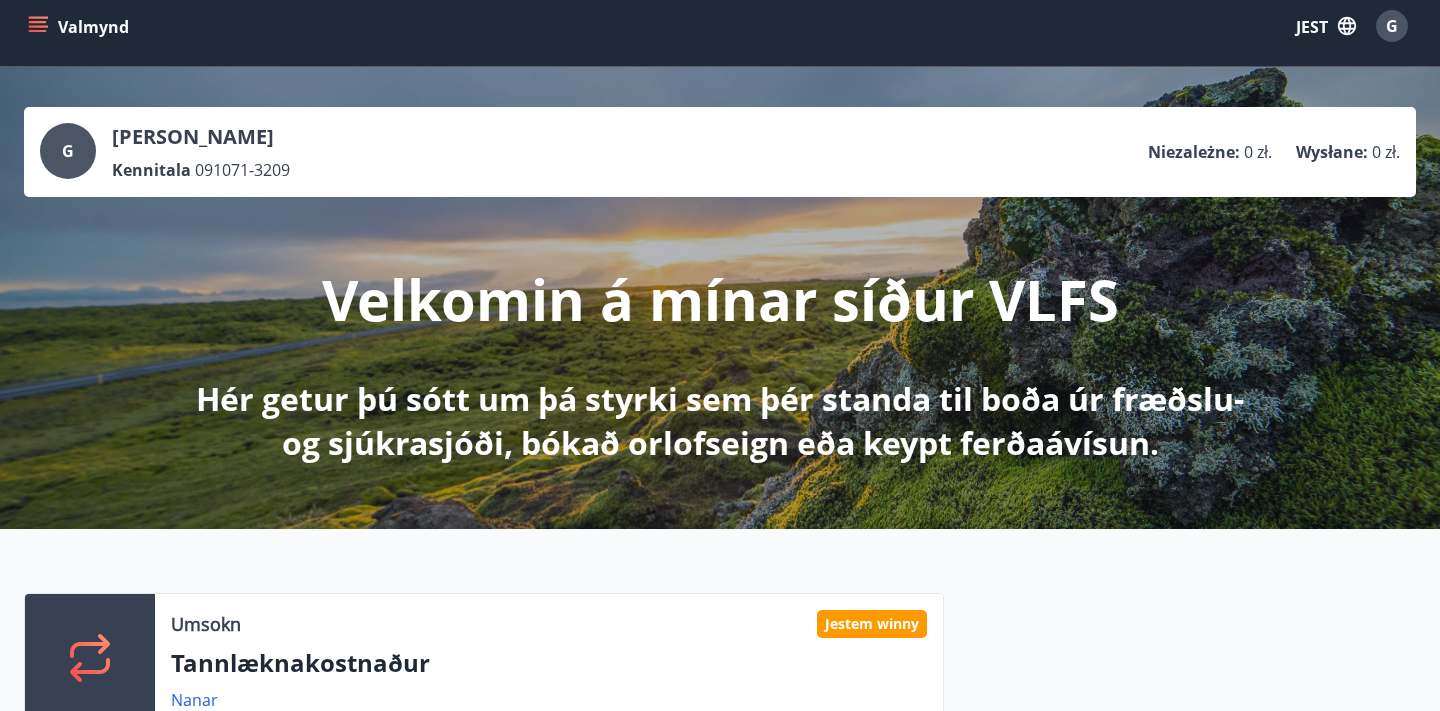 scroll, scrollTop: 0, scrollLeft: 0, axis: both 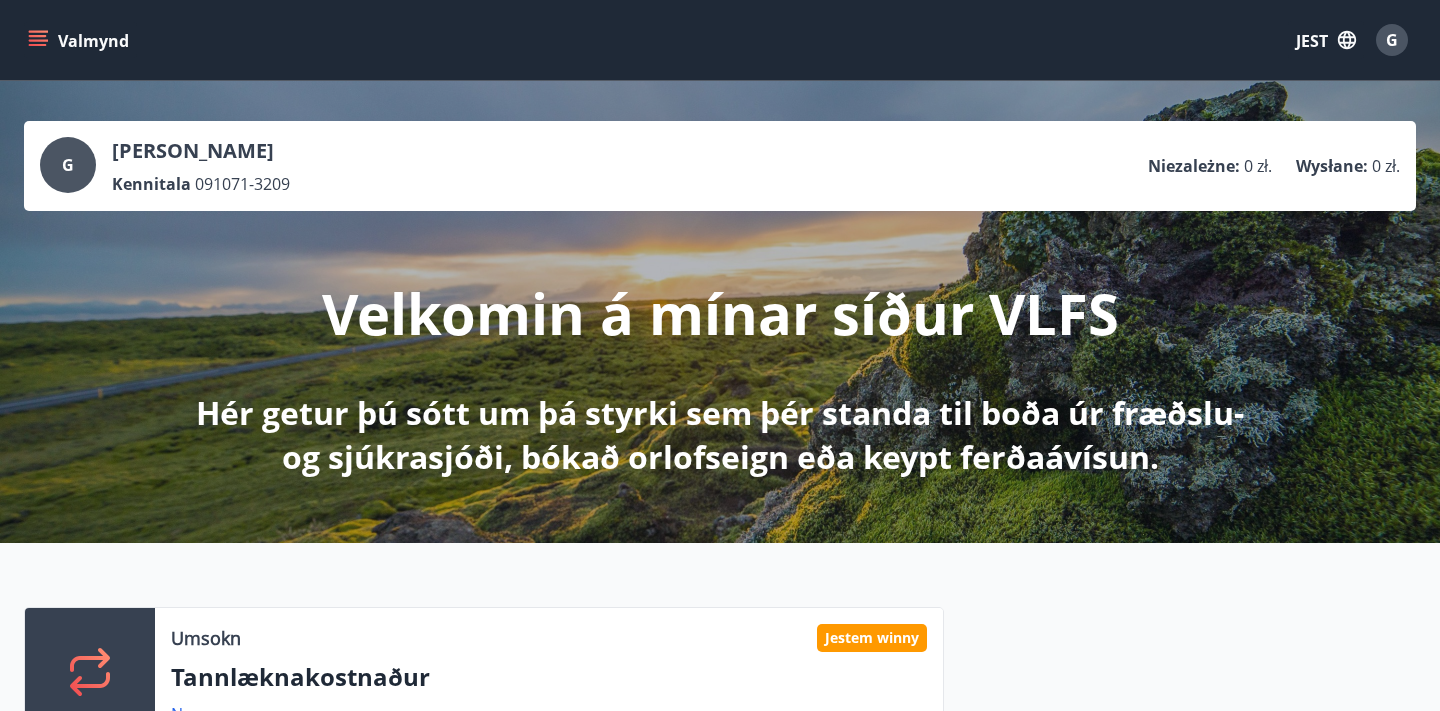 click on "Valmynd" at bounding box center [80, 40] 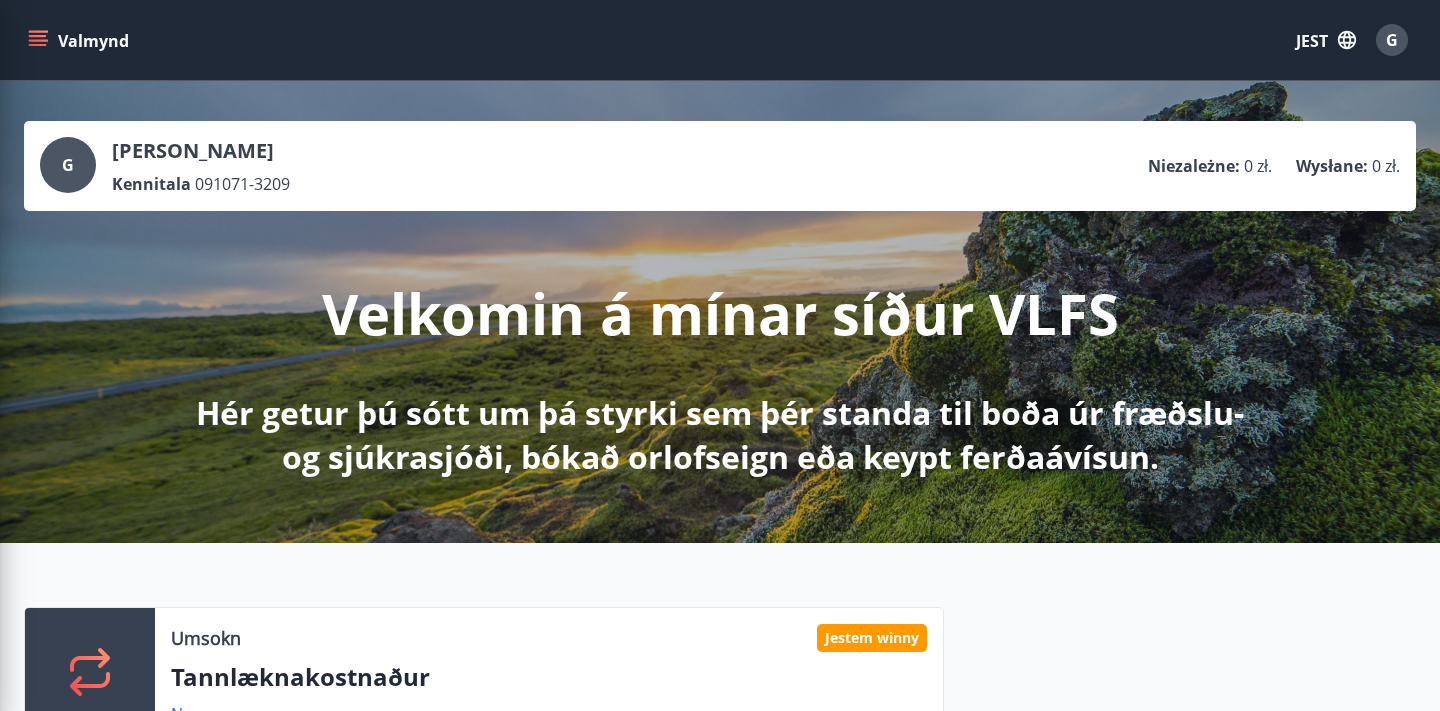click on "G Grażyna Pańczyk Kennitala 091071-3209 Niezależne  : 0 zł. Wysłane  : 0 zł. Velkomin á mínar síður VLFS Hér getur þú sótt um þá styrki sem þér standa til boða úr fræðslu- og sjúkrasjóði, bókað orlofseign eða keypt ferðaávísun." at bounding box center [720, 312] 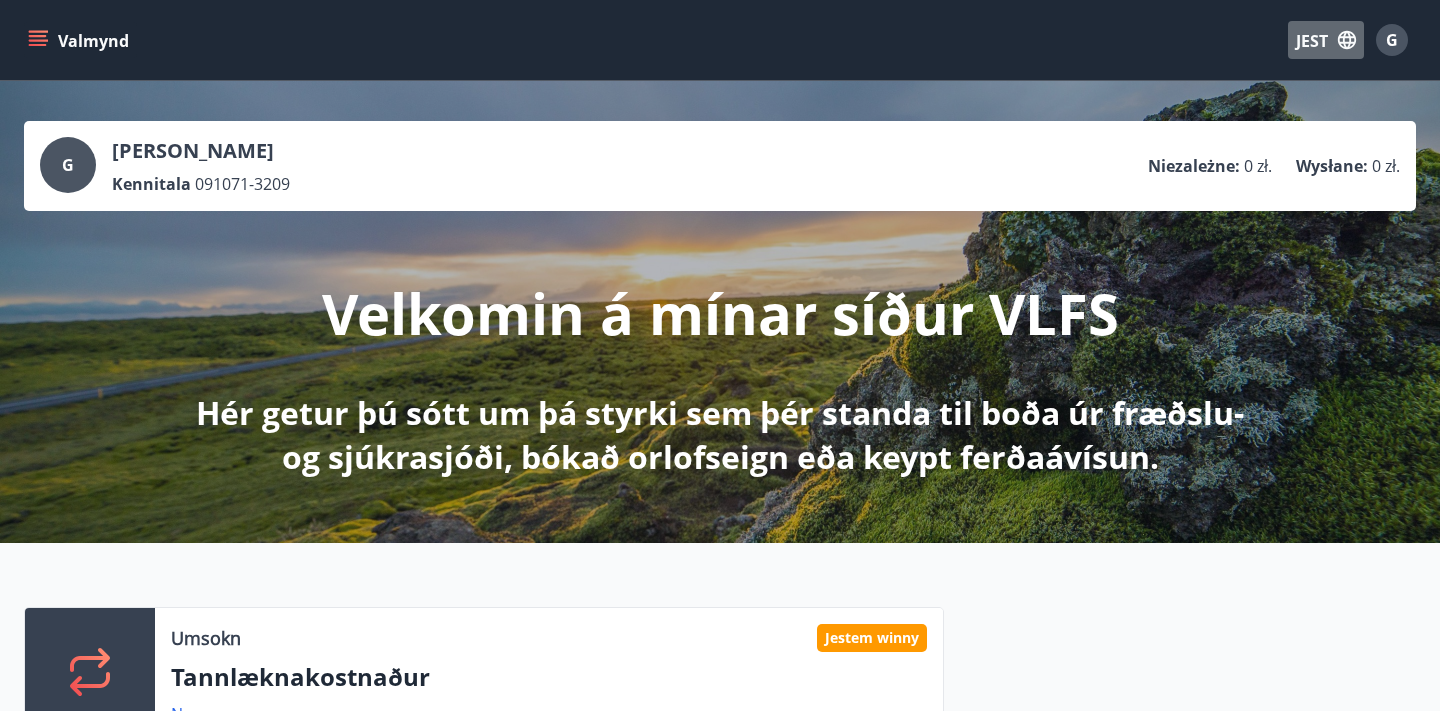click 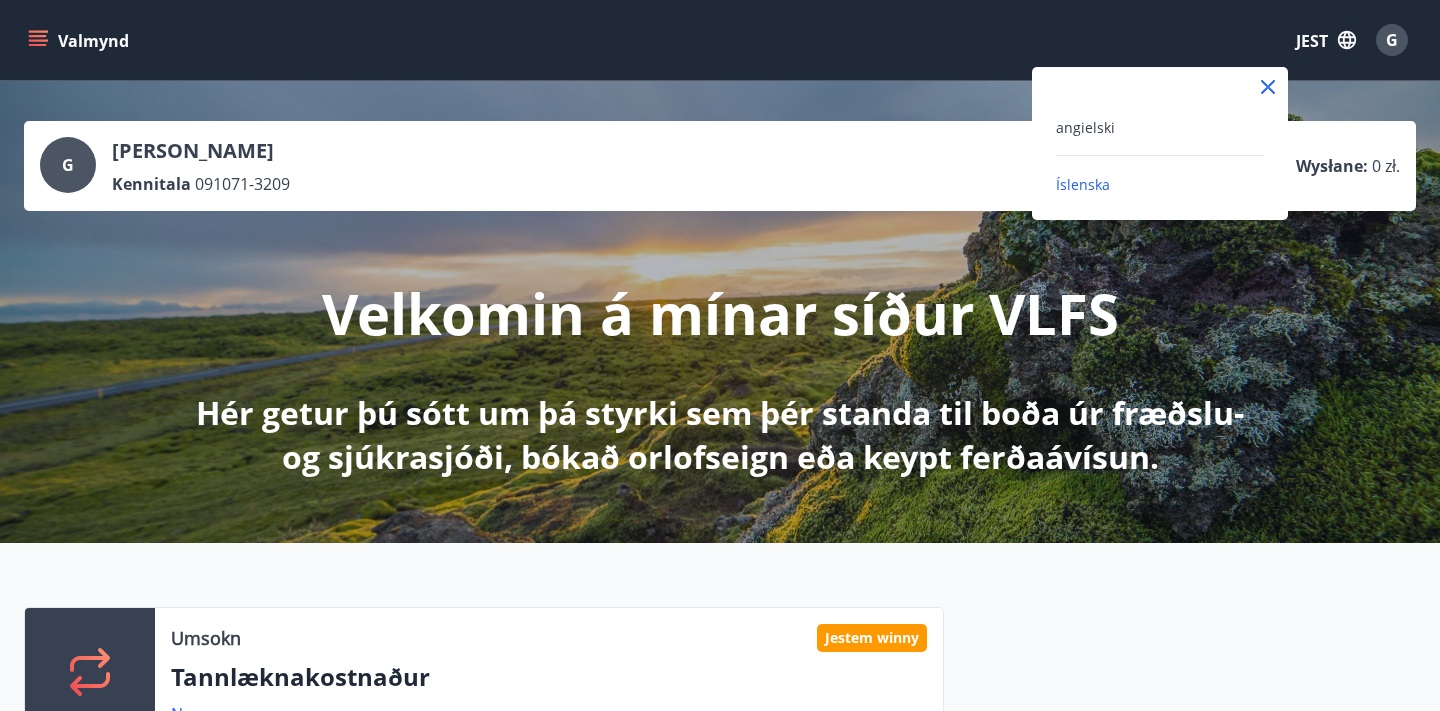 click on "angielski" at bounding box center [1160, 127] 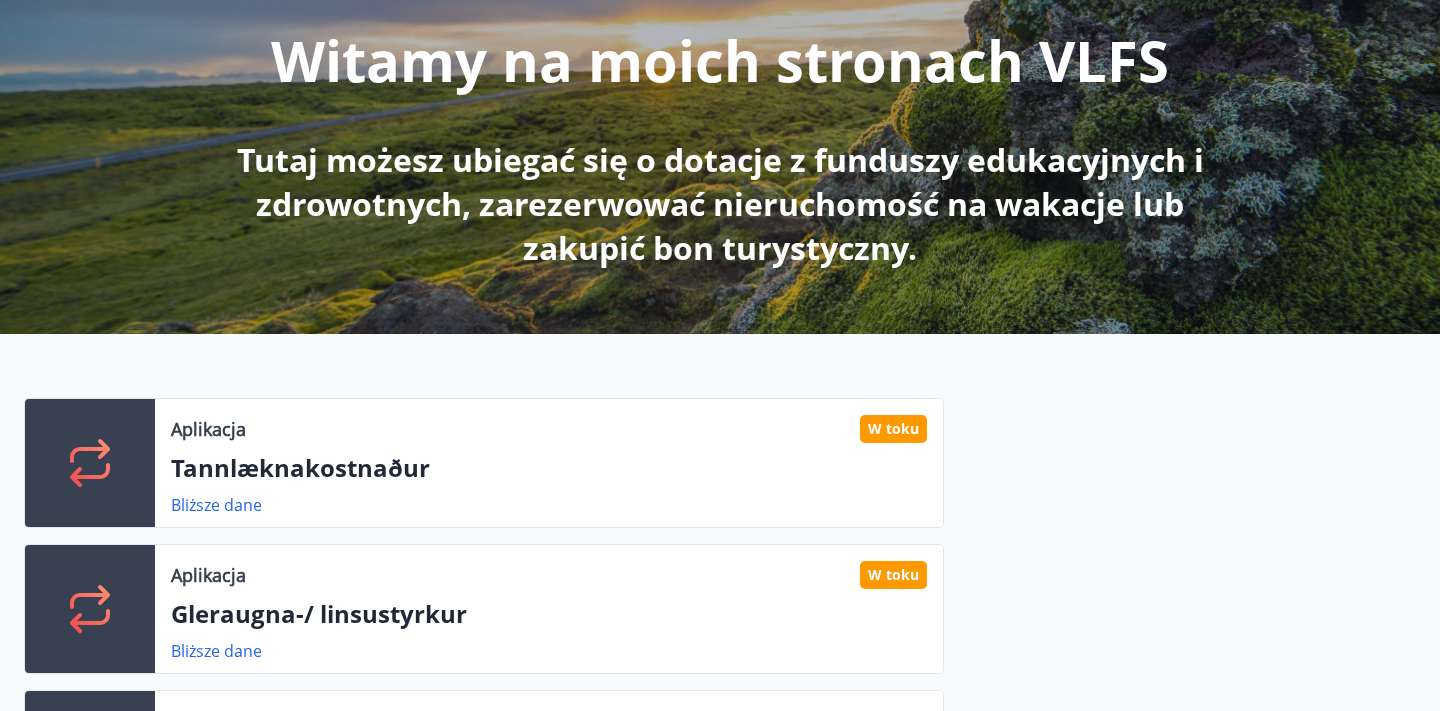 scroll, scrollTop: 0, scrollLeft: 0, axis: both 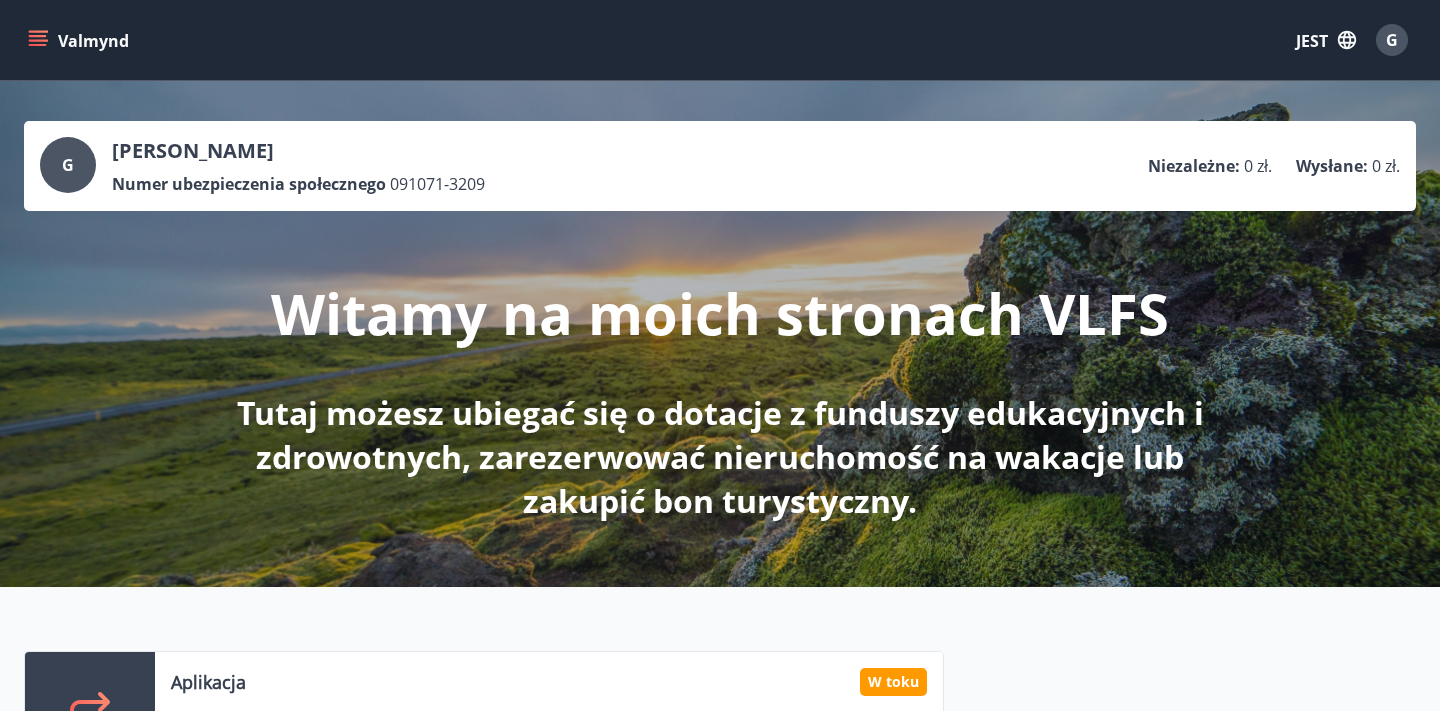 click 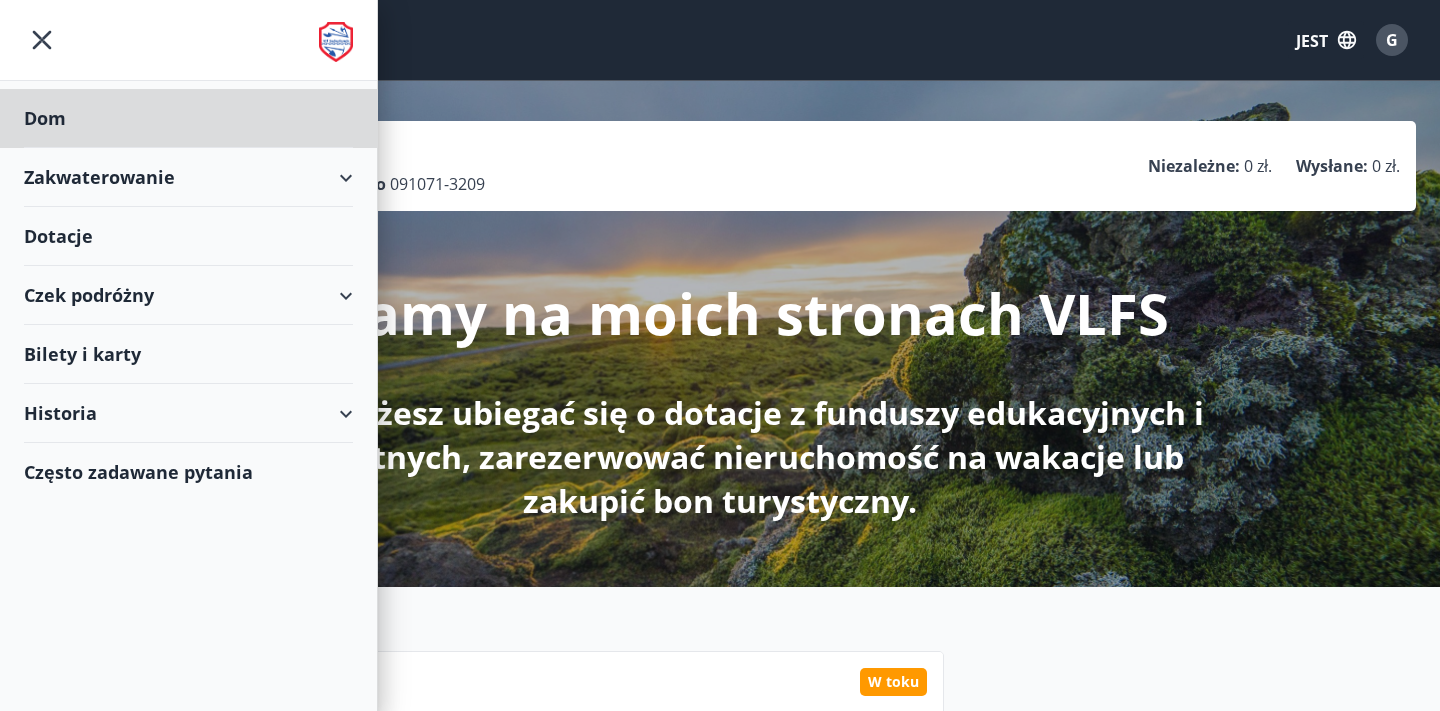 click on "Dotacje" at bounding box center (188, 118) 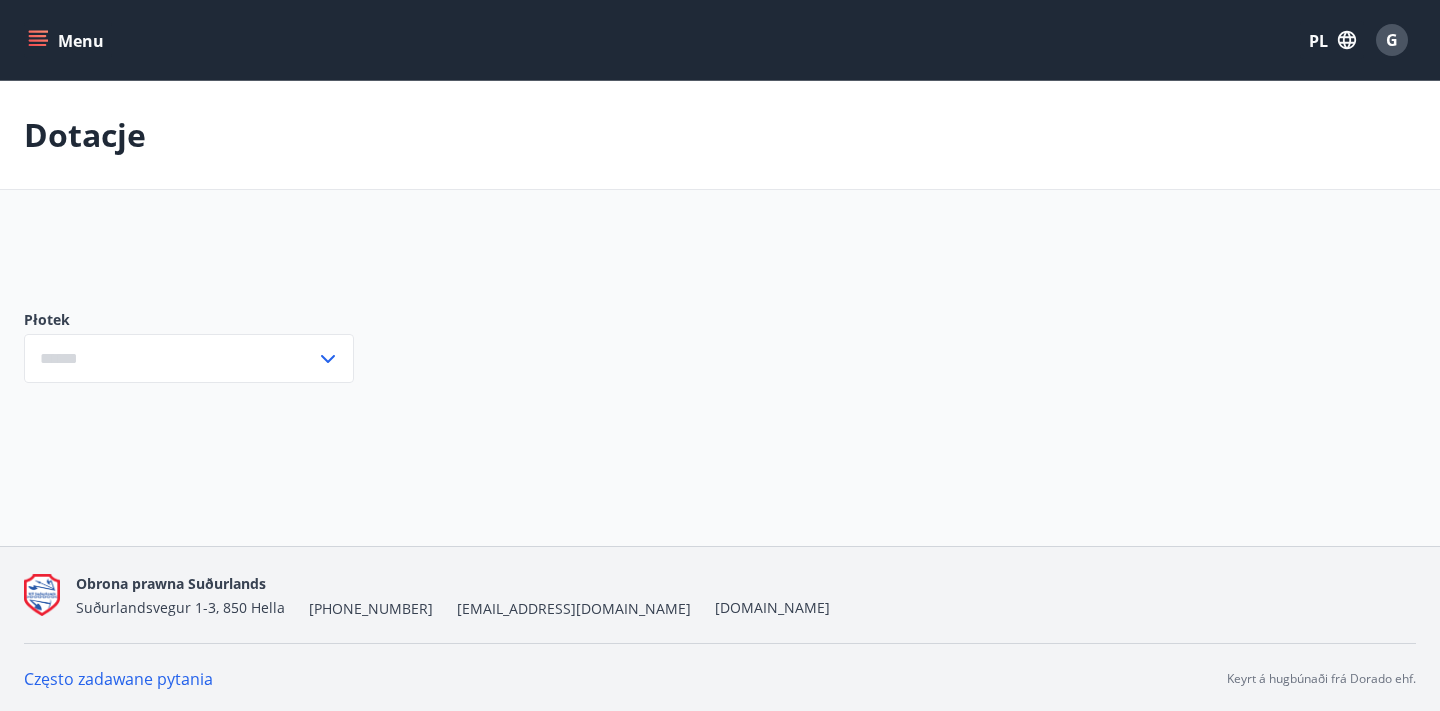 type on "***" 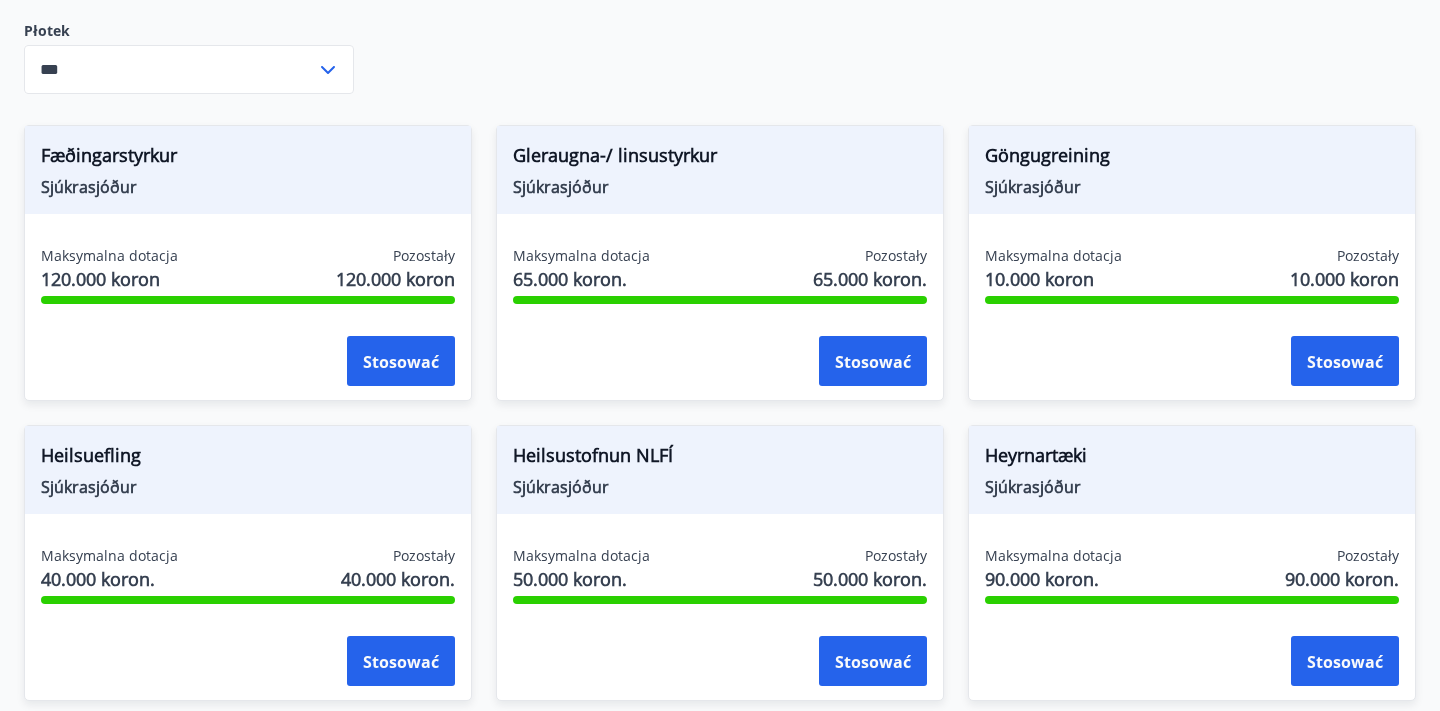 scroll, scrollTop: 804, scrollLeft: 0, axis: vertical 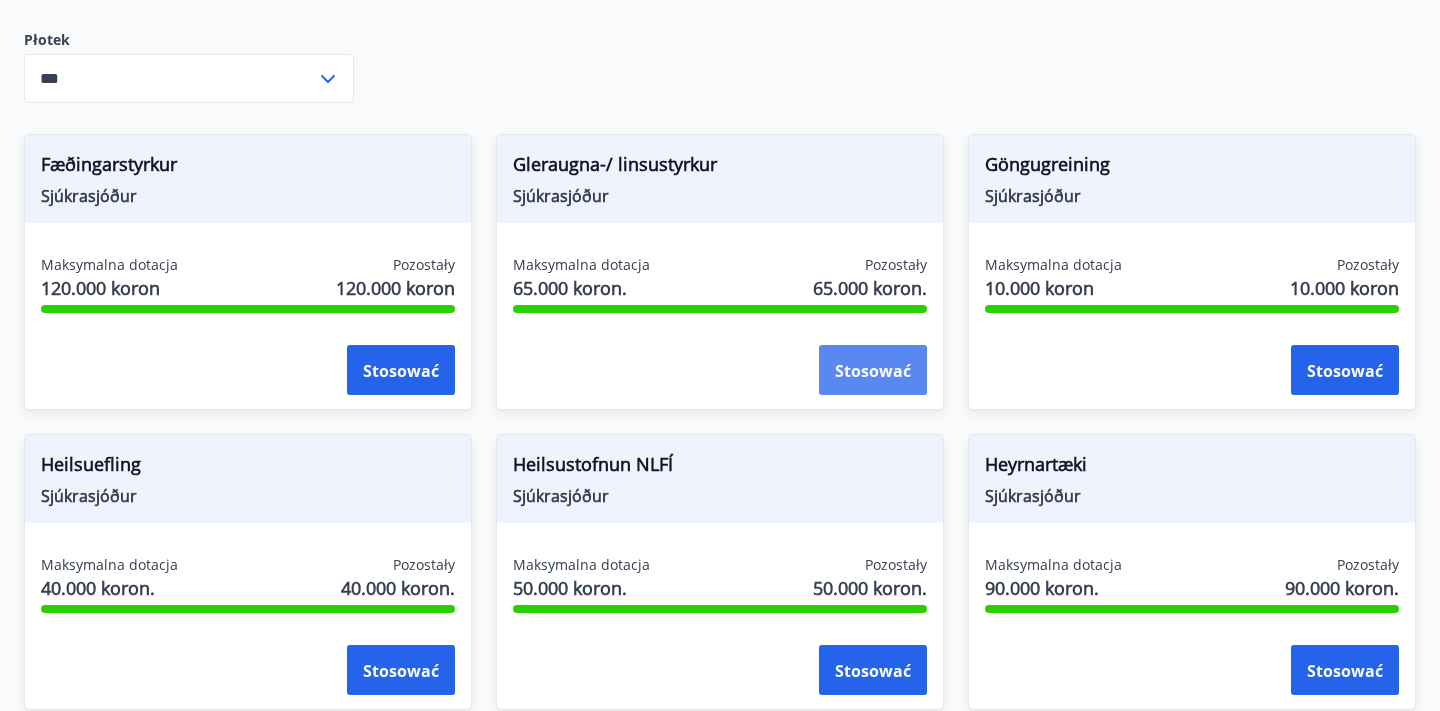 click on "Stosować" at bounding box center (873, 371) 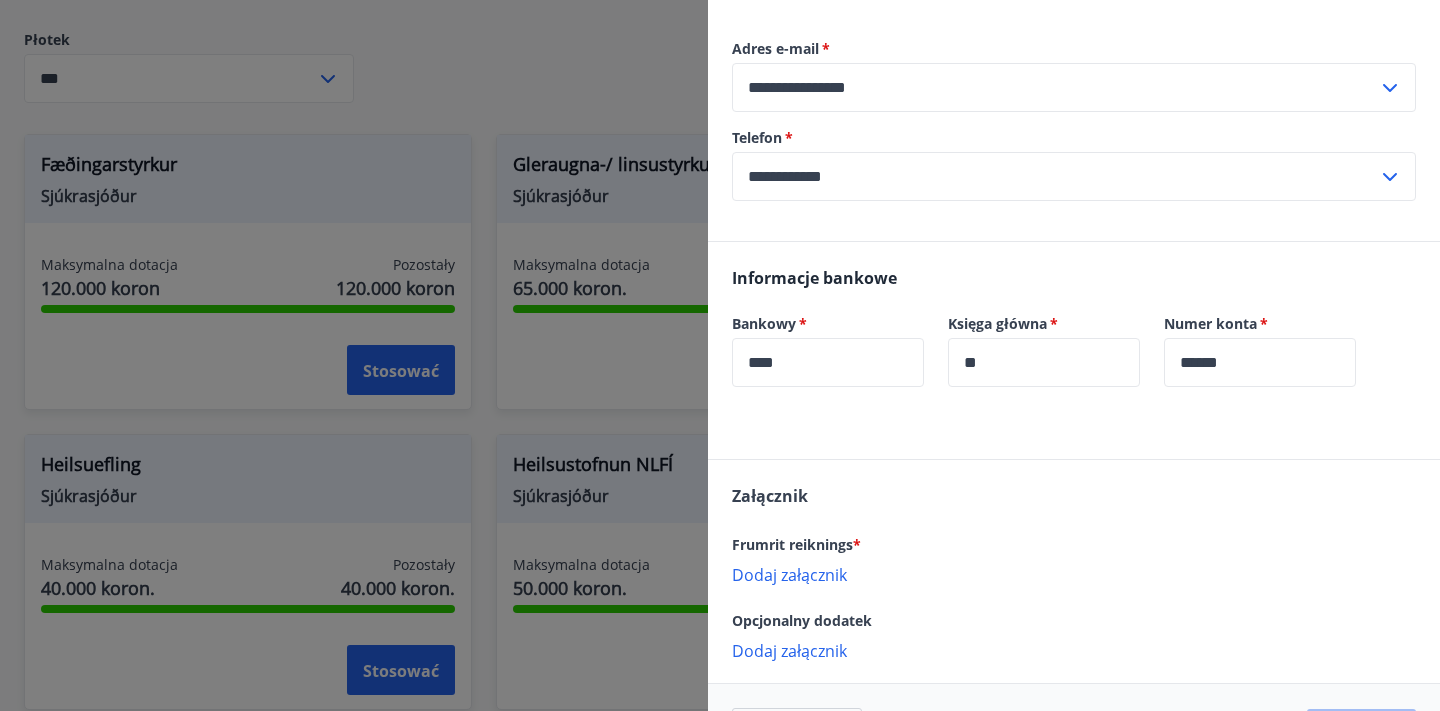scroll, scrollTop: 501, scrollLeft: 0, axis: vertical 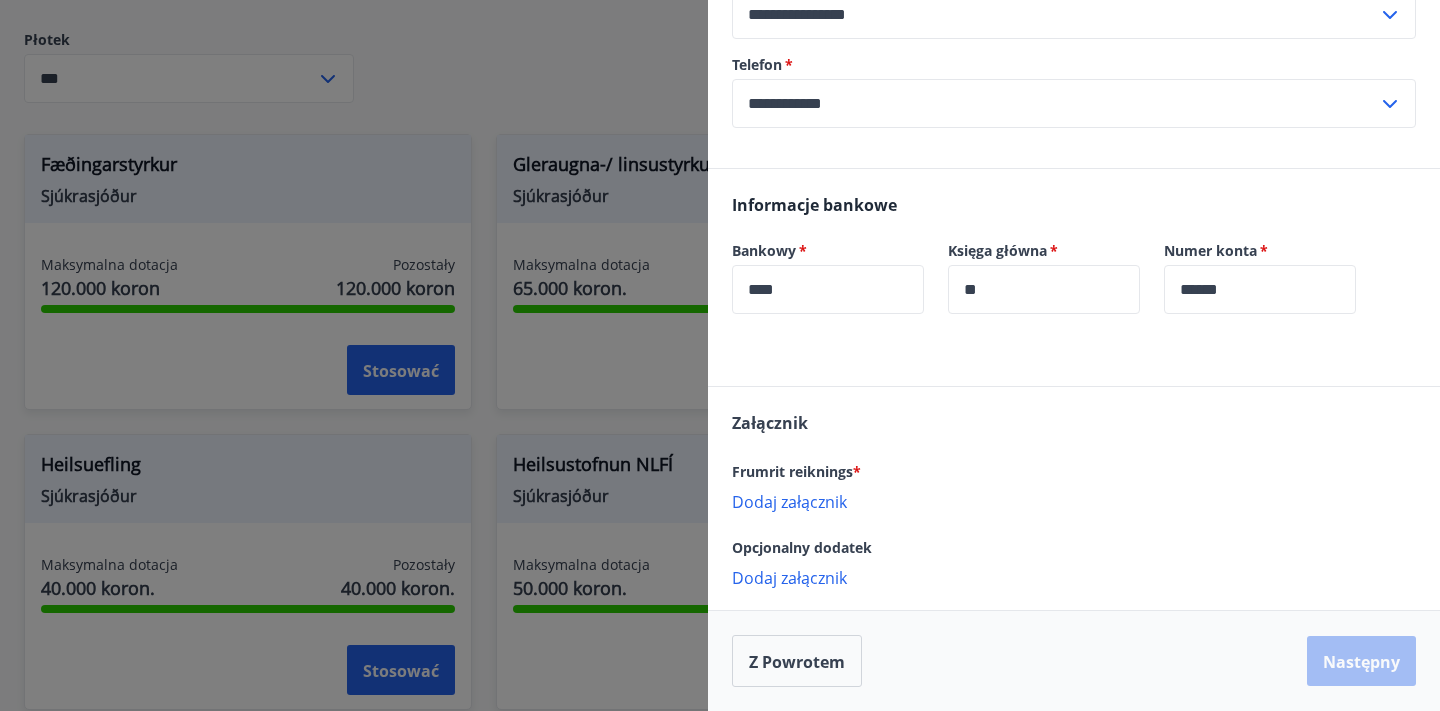 click on "Dodaj załącznik" at bounding box center (789, 502) 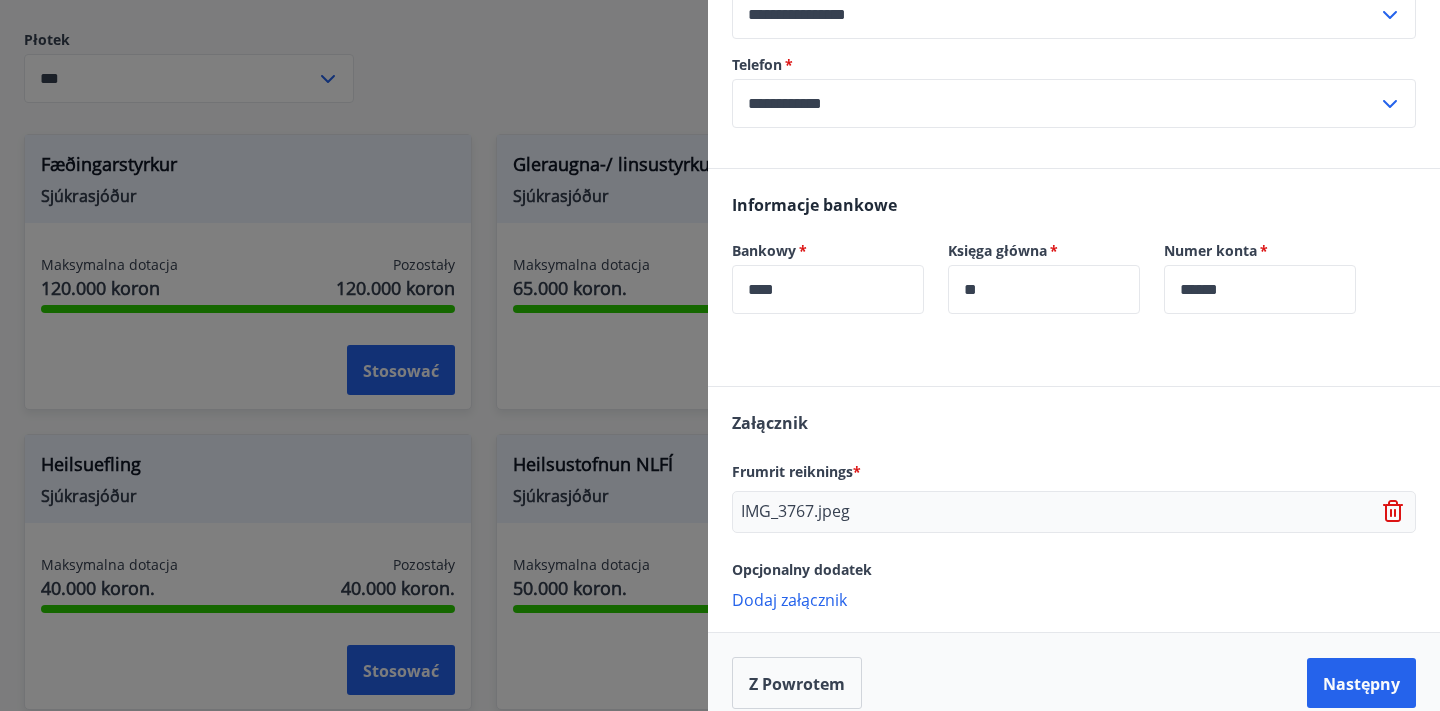 click on "Dodaj załącznik" at bounding box center (789, 600) 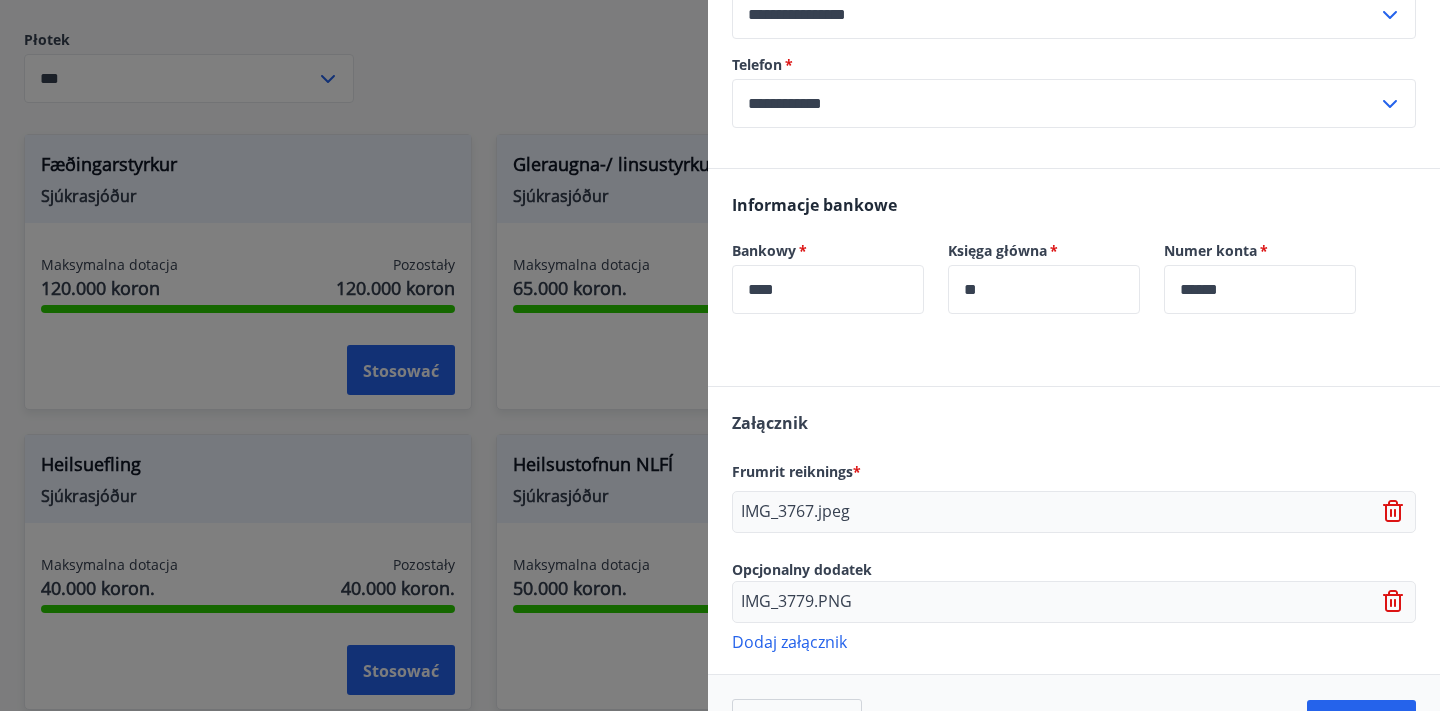 scroll, scrollTop: 565, scrollLeft: 0, axis: vertical 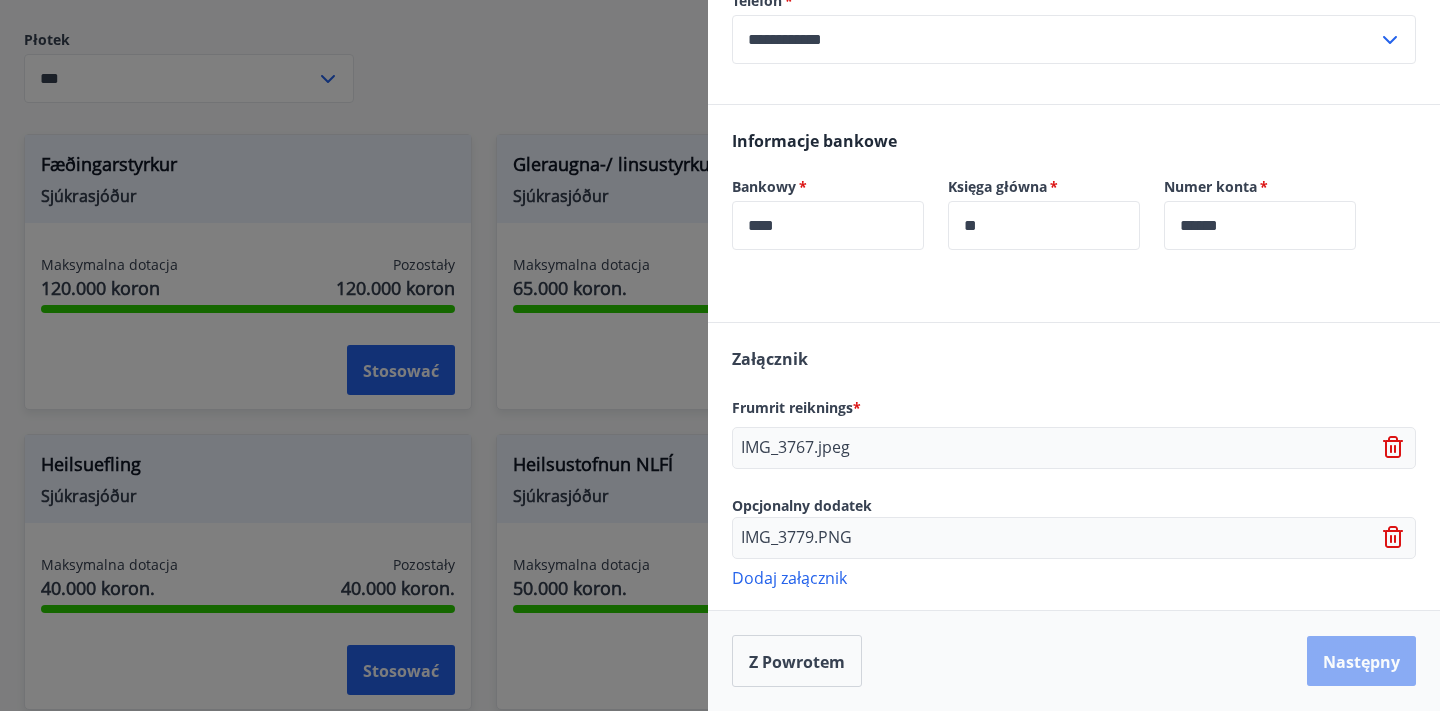 click on "Następny" at bounding box center [1361, 662] 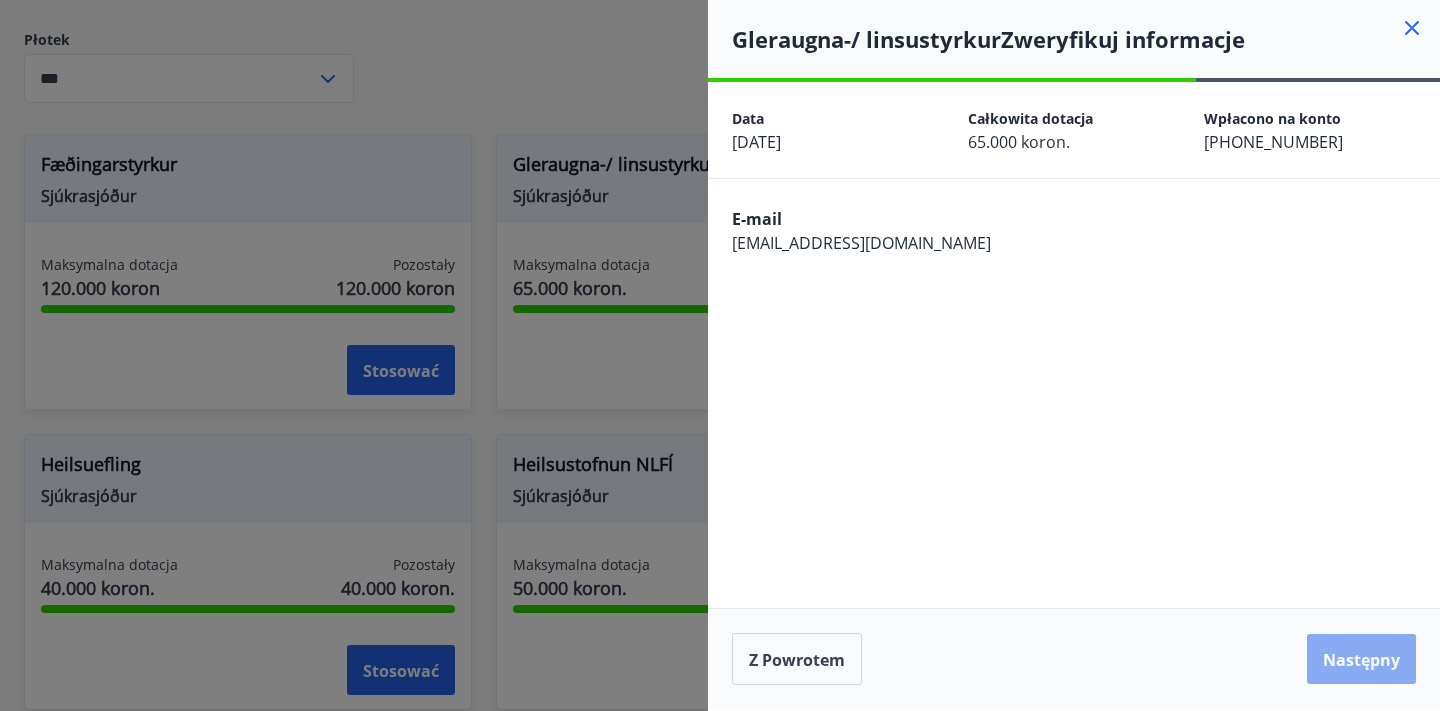 click on "Następny" at bounding box center (1361, 660) 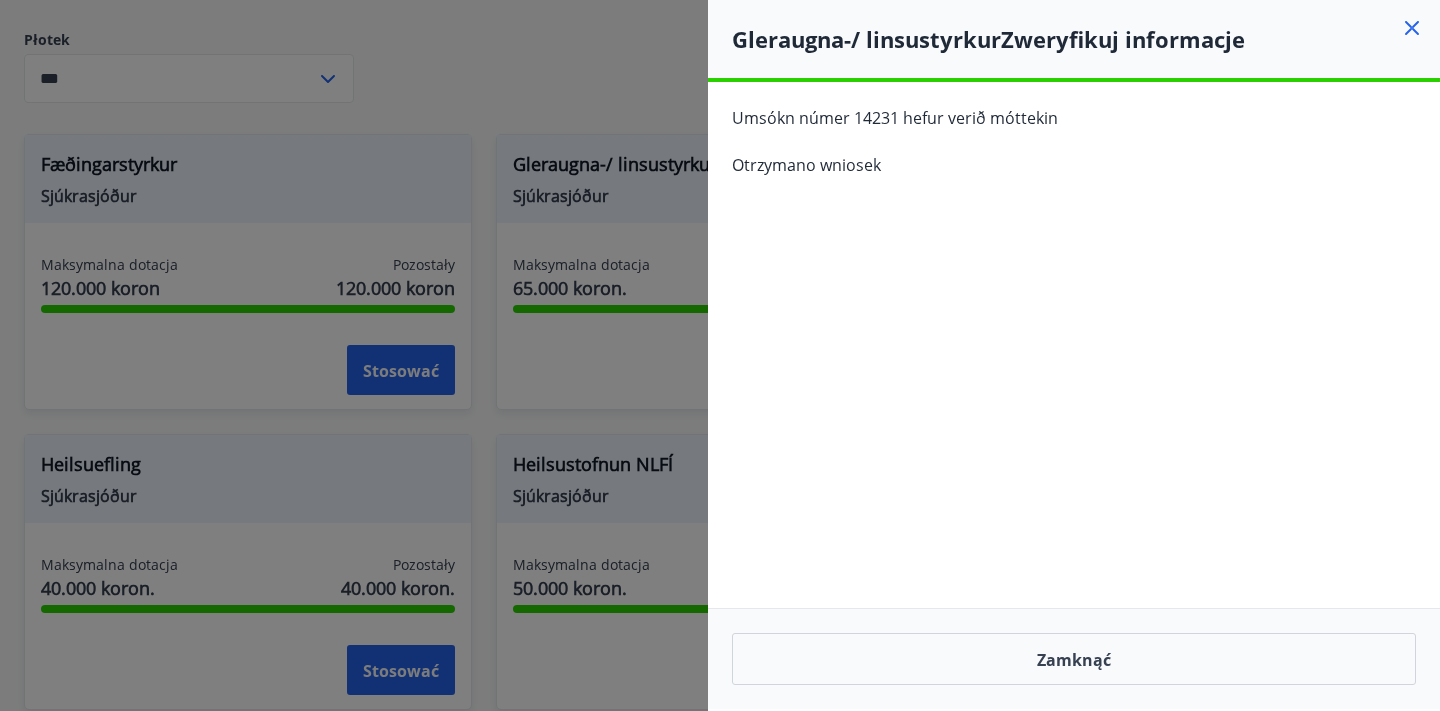 click 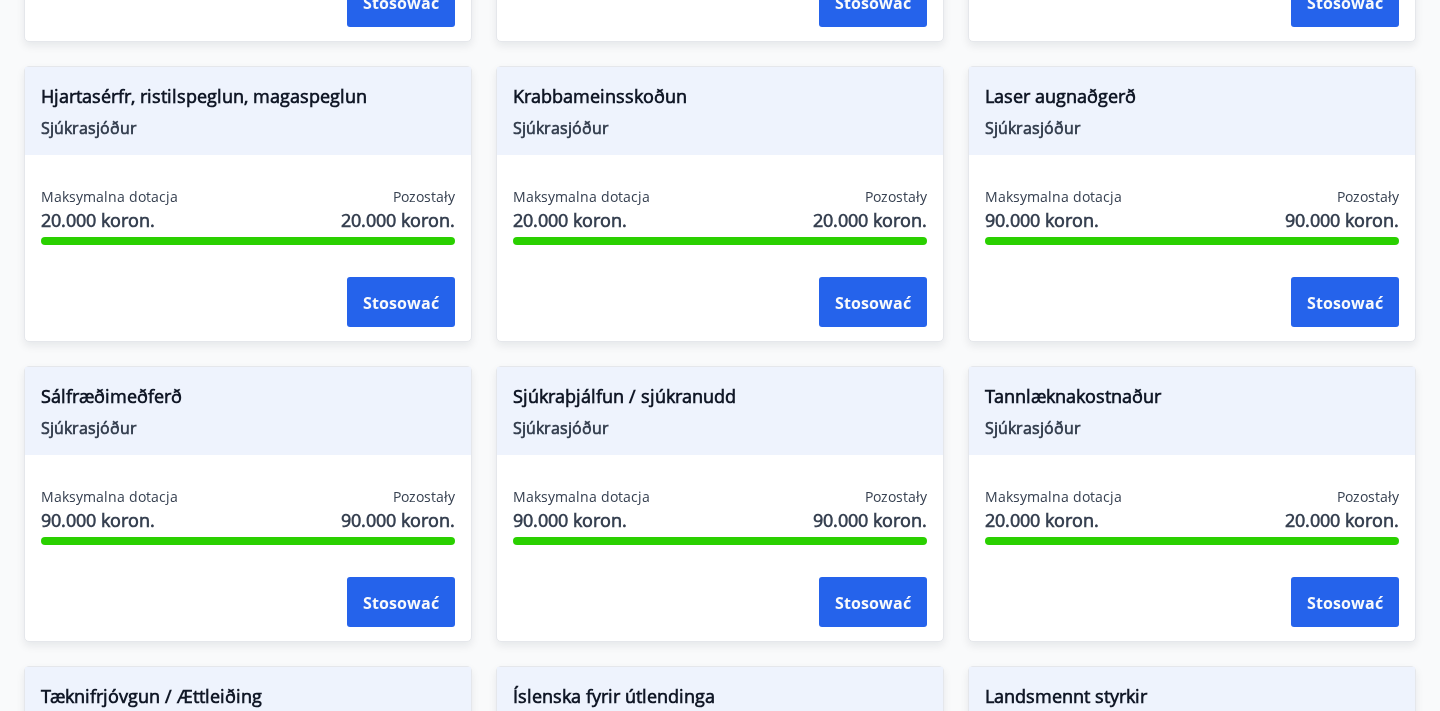 scroll, scrollTop: 1479, scrollLeft: 0, axis: vertical 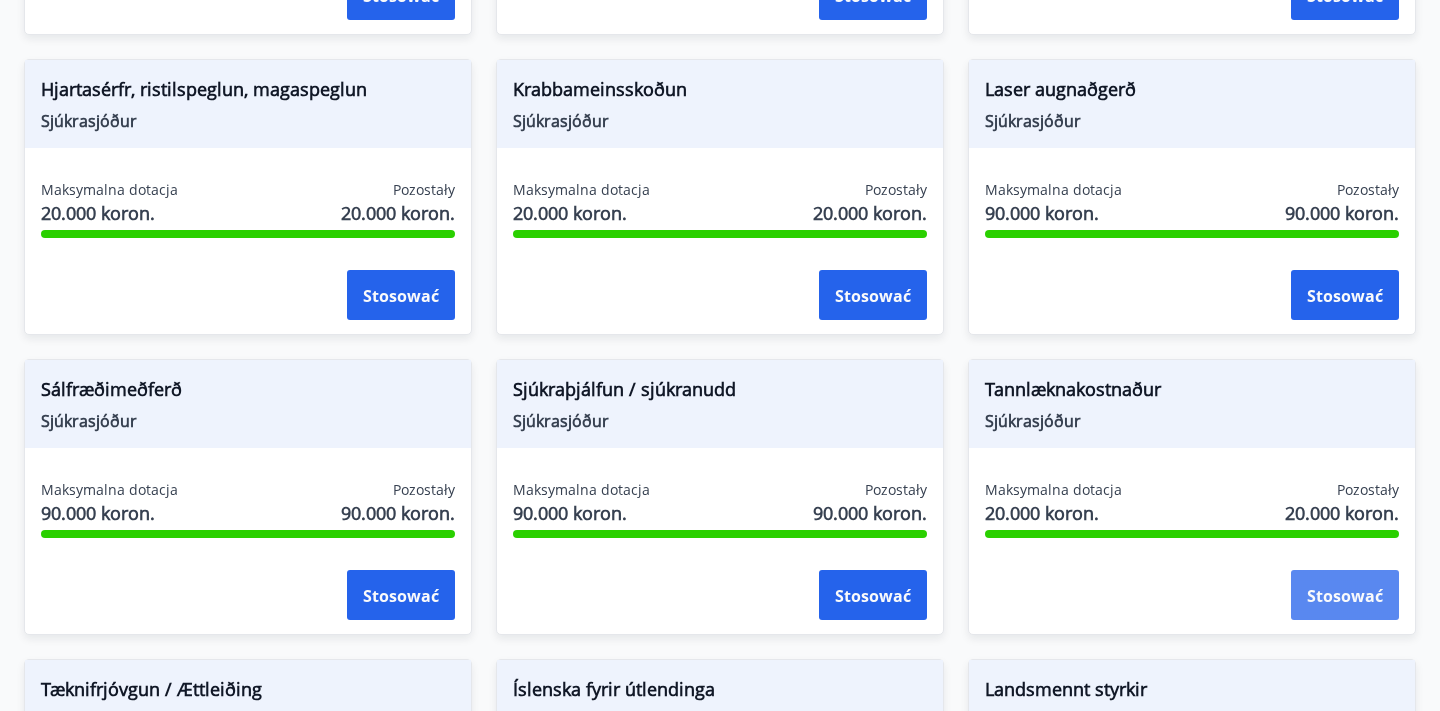 click on "Stosować" at bounding box center (1345, 596) 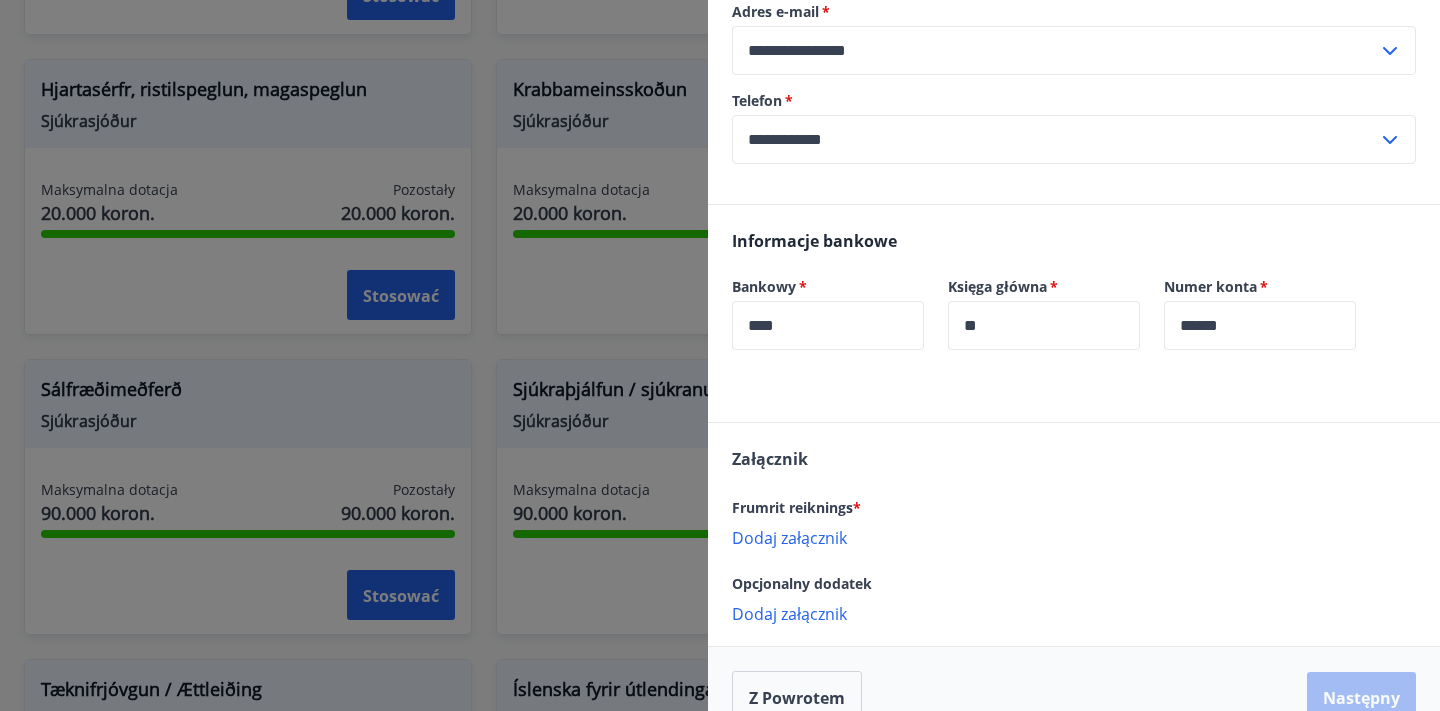 scroll, scrollTop: 381, scrollLeft: 0, axis: vertical 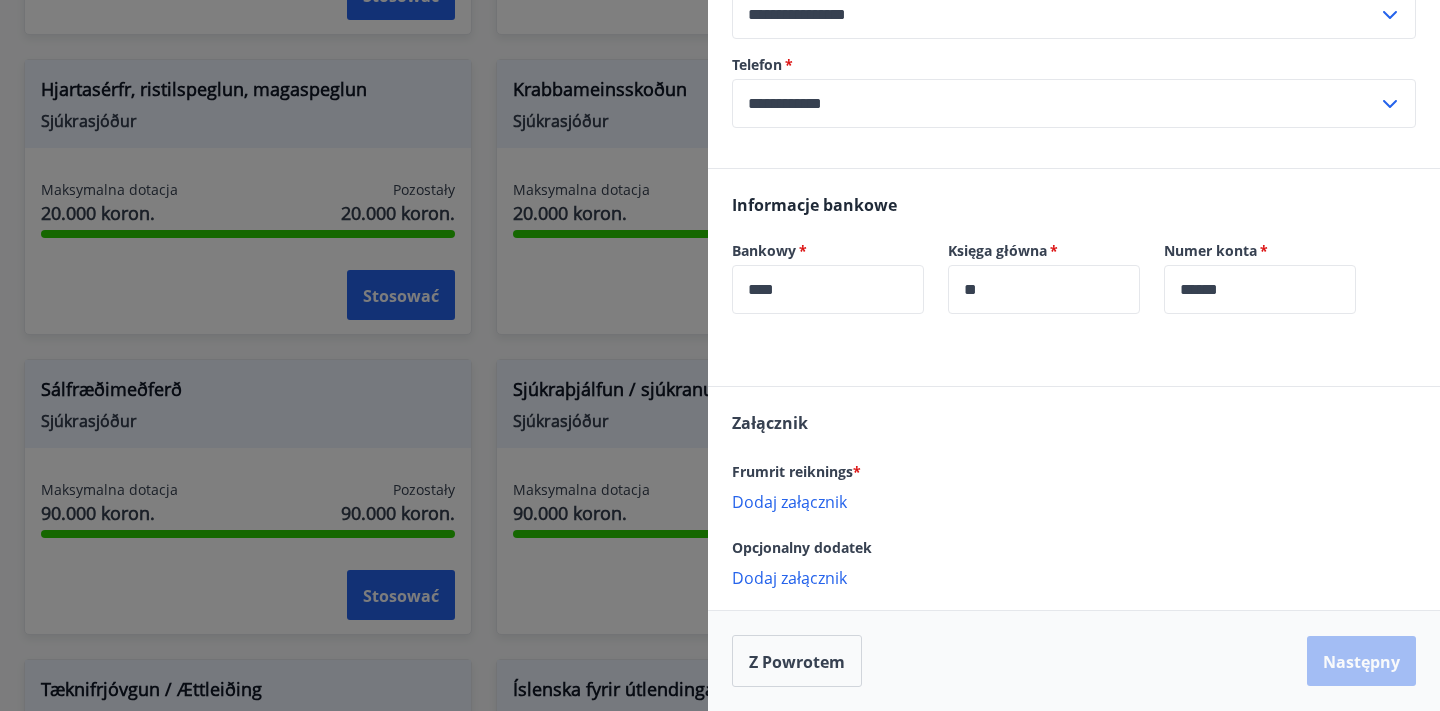 click on "Dodaj załącznik" at bounding box center (789, 502) 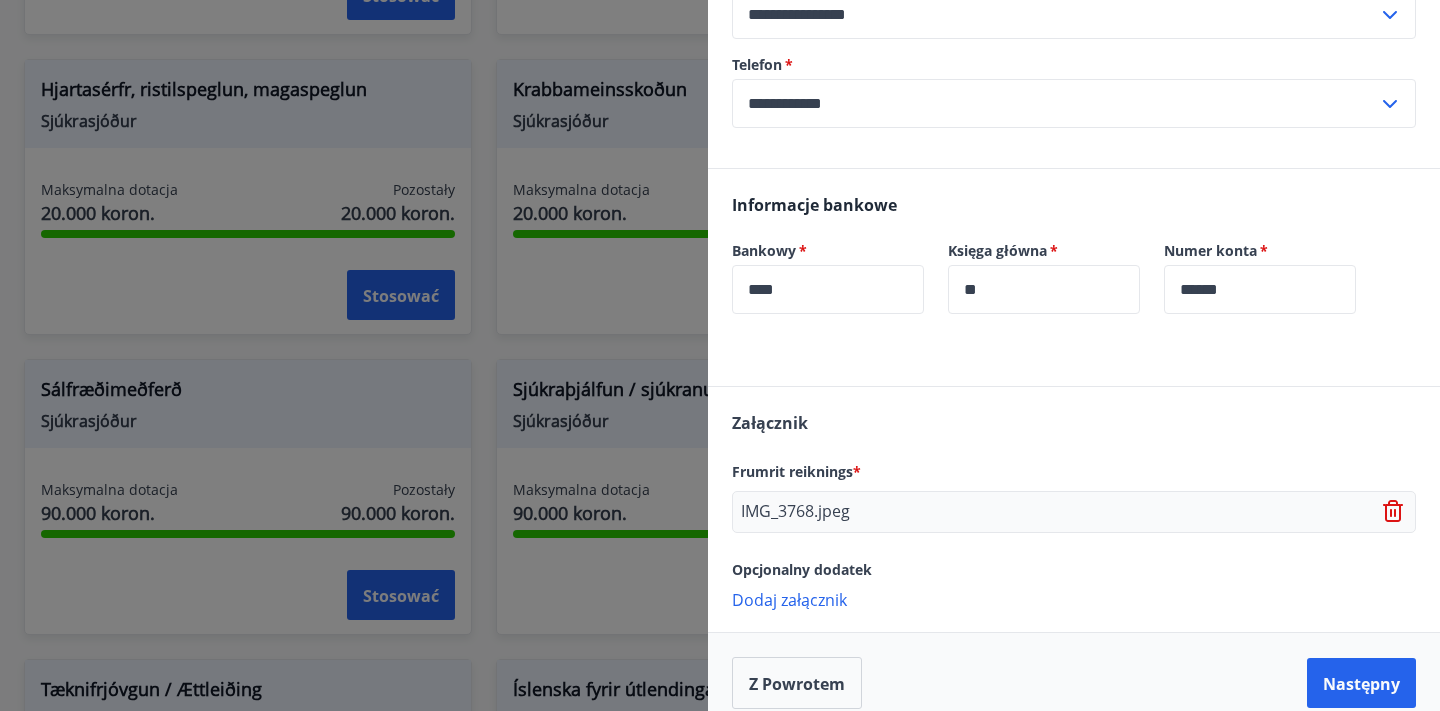 click on "Dodaj załącznik" at bounding box center [789, 600] 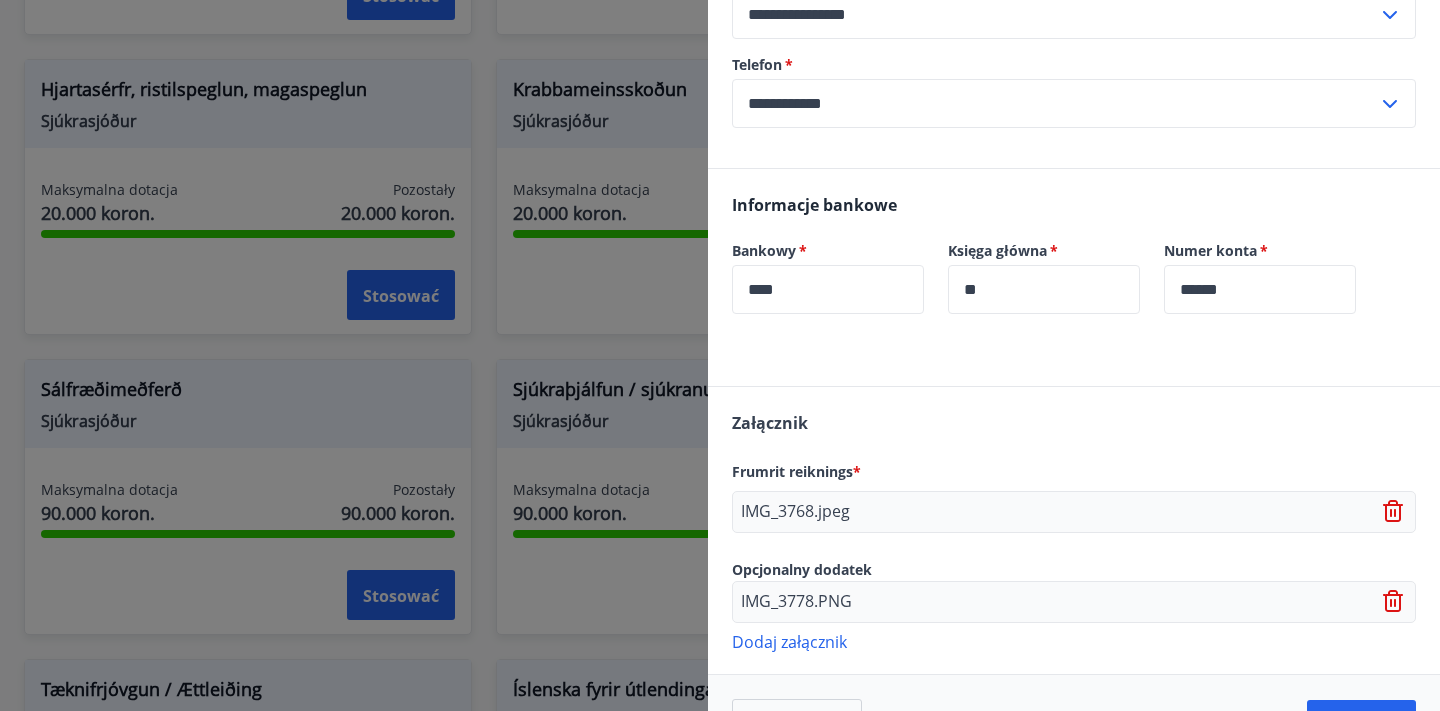 scroll, scrollTop: 445, scrollLeft: 0, axis: vertical 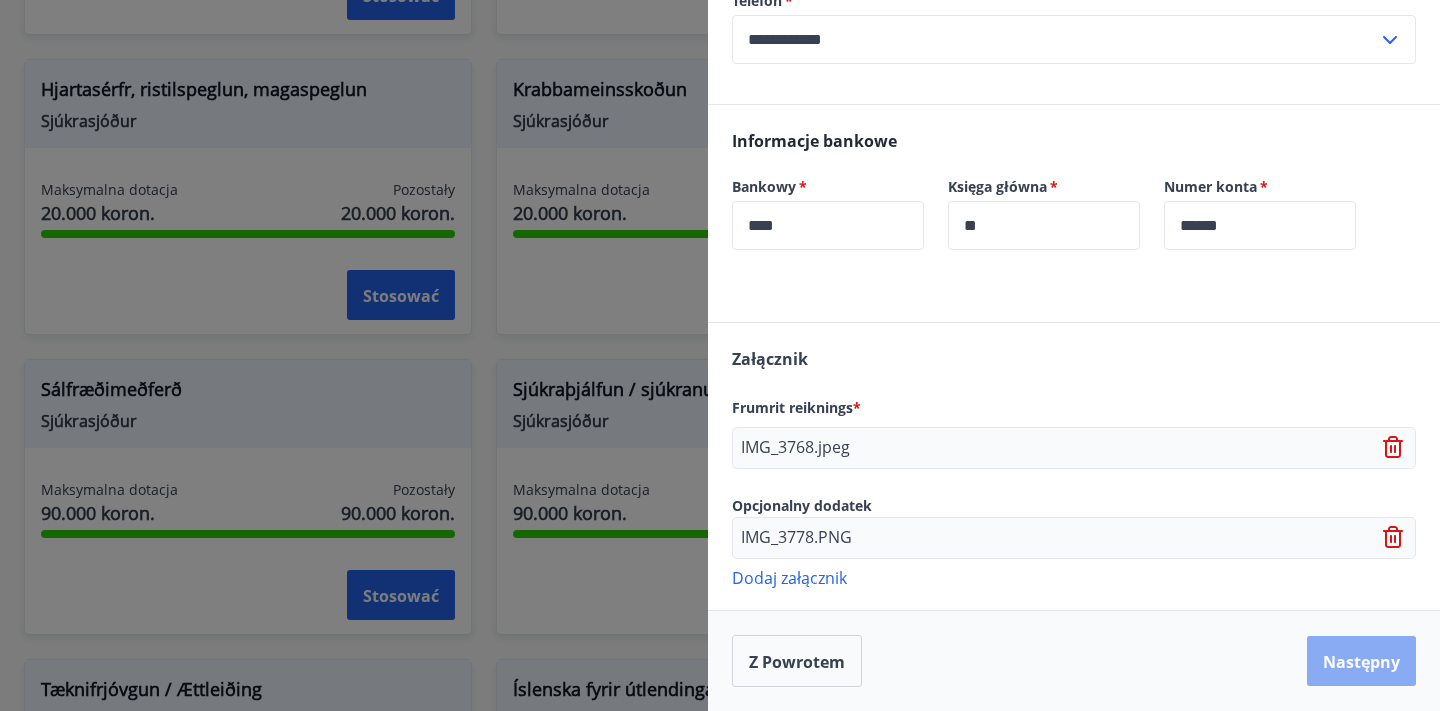 click on "Następny" at bounding box center [1361, 662] 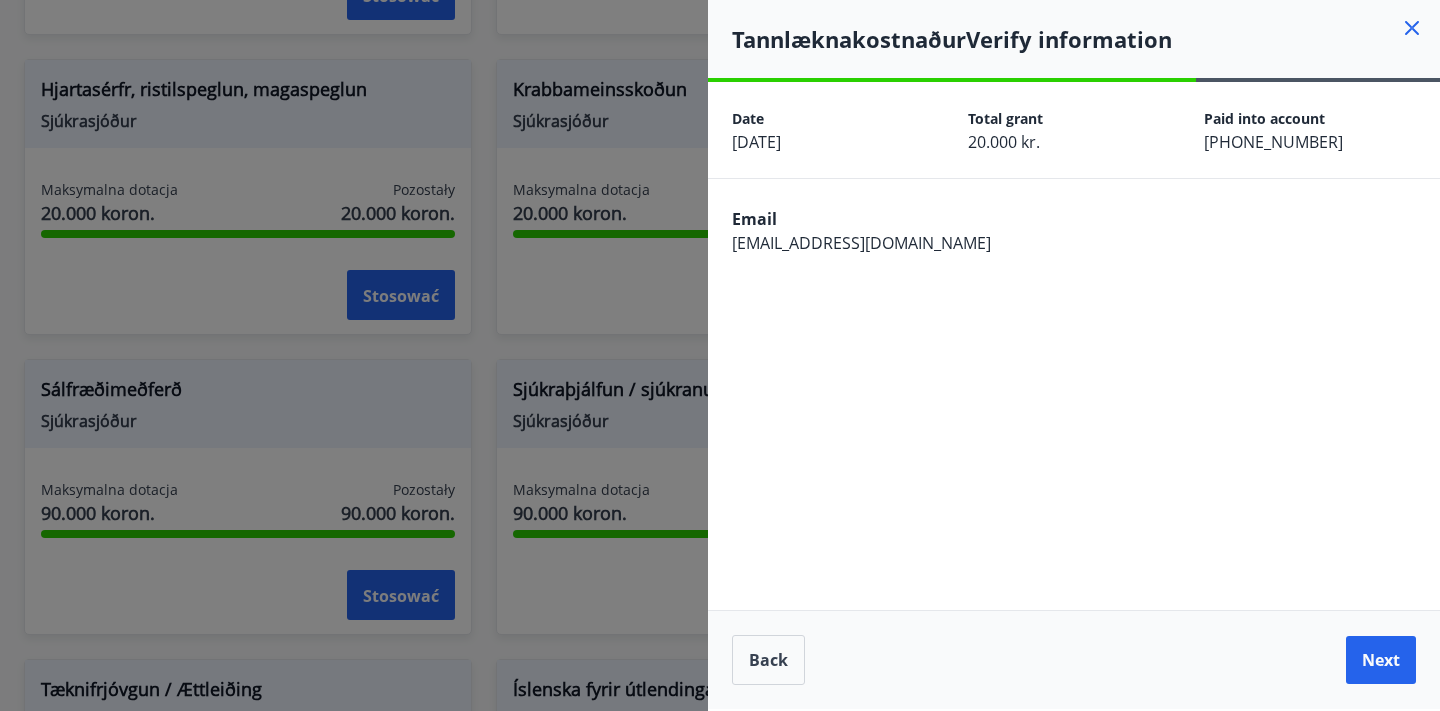 scroll, scrollTop: 0, scrollLeft: 0, axis: both 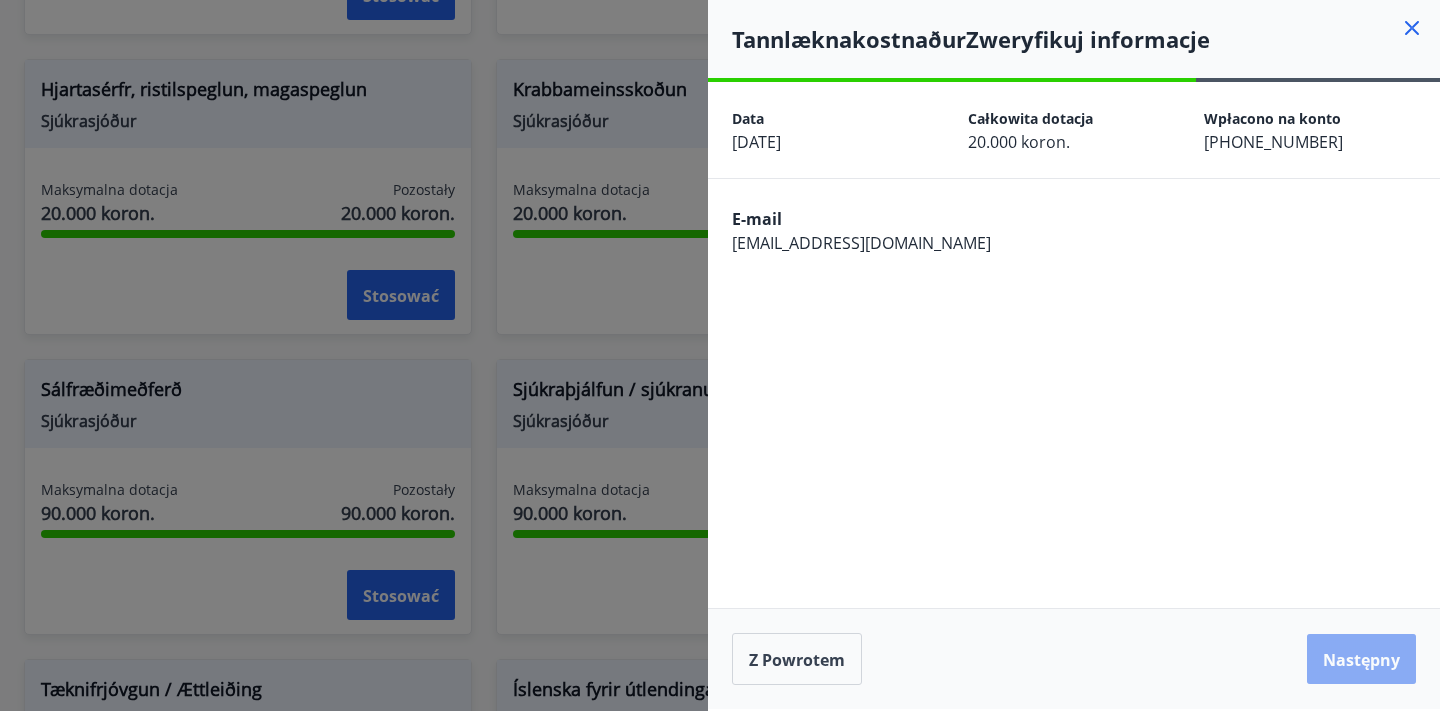 click on "Następny" at bounding box center [1361, 660] 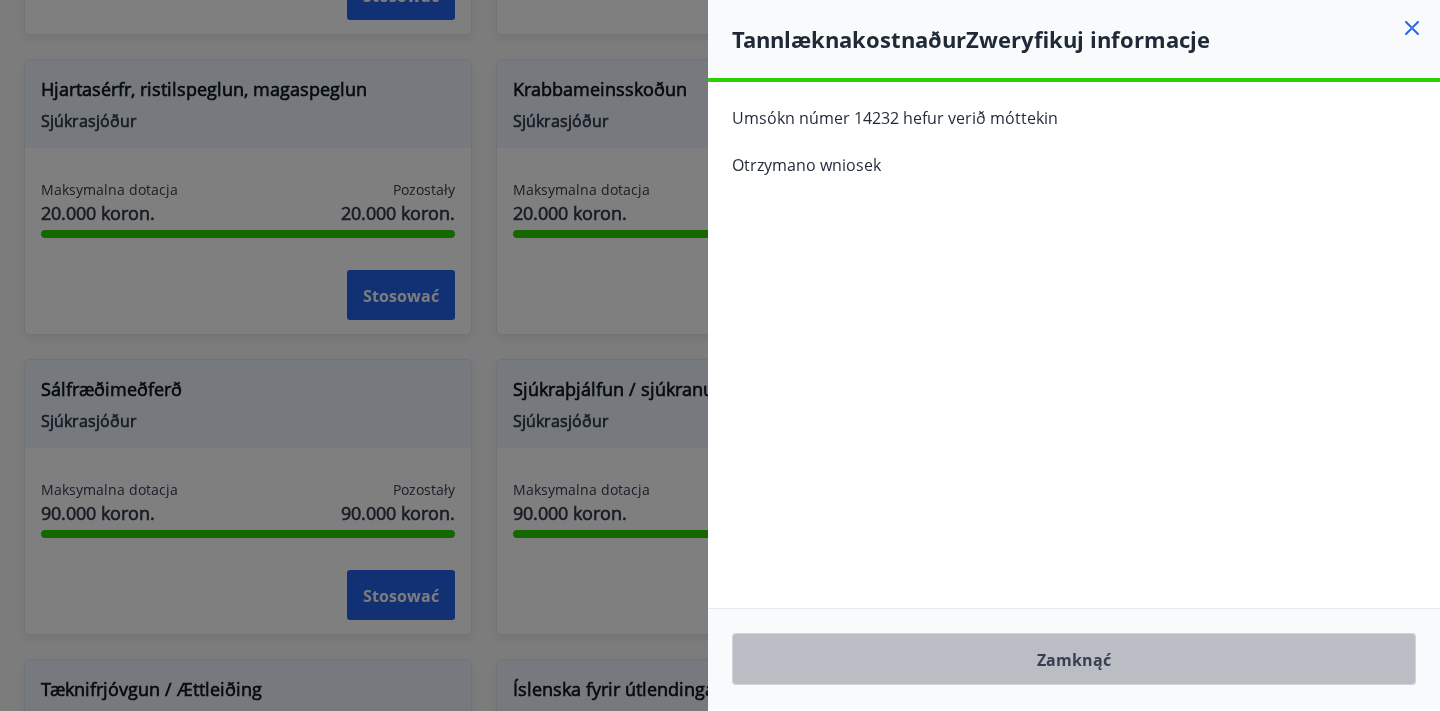 click on "Zamknąć" at bounding box center (1074, 659) 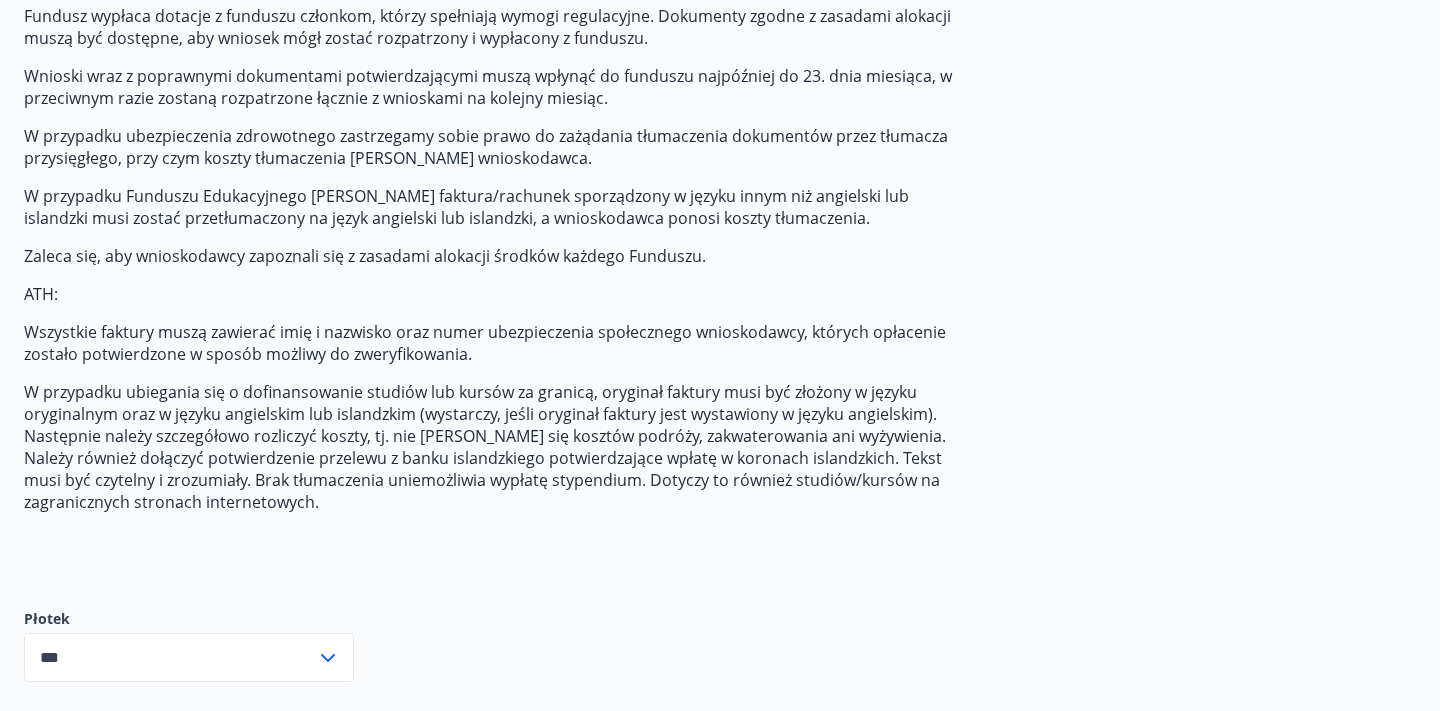 scroll, scrollTop: 0, scrollLeft: 0, axis: both 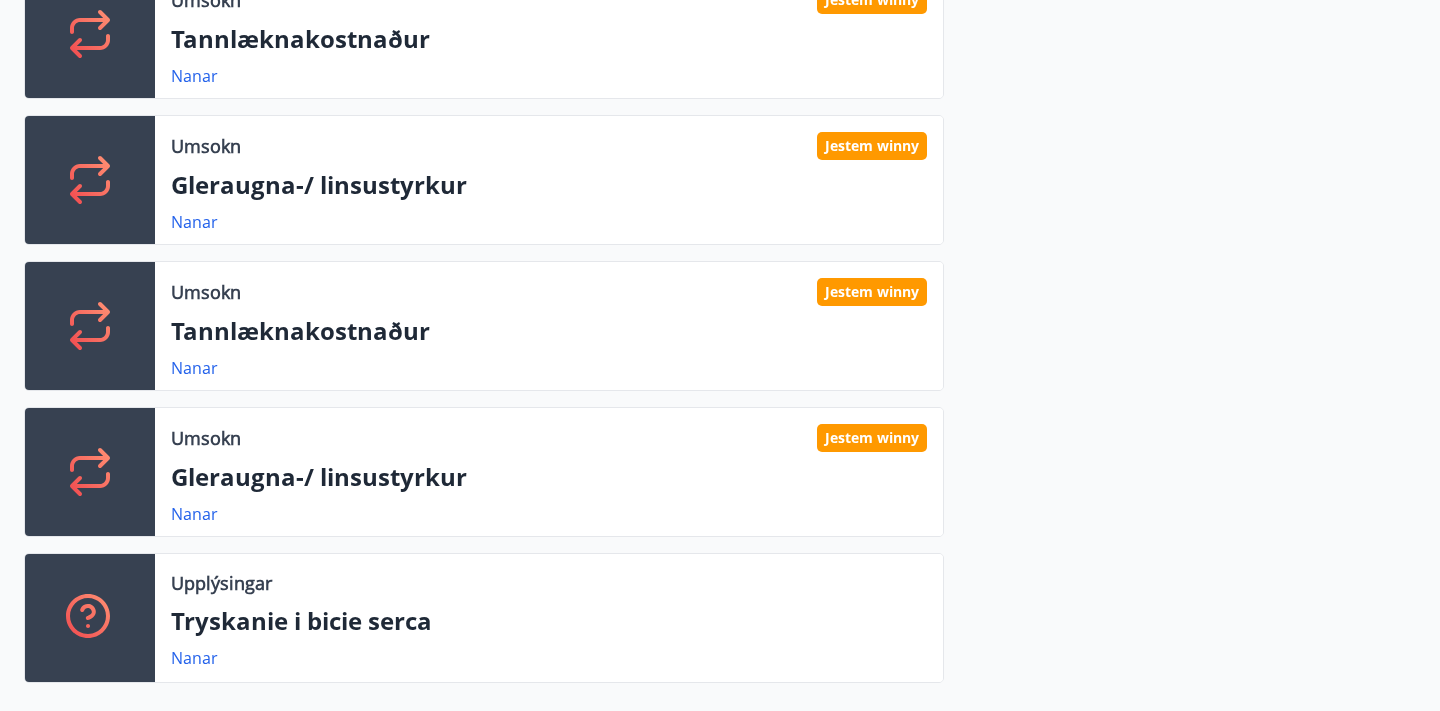 click 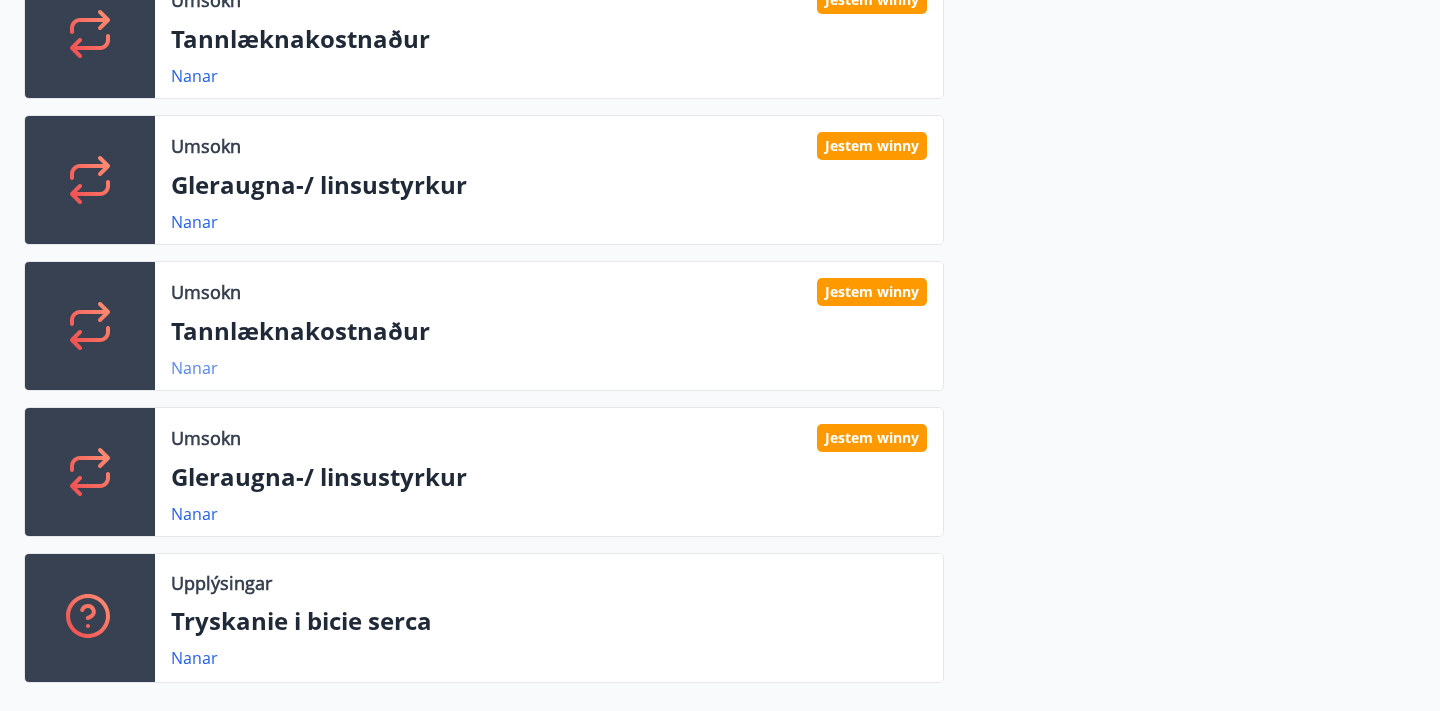 click on "Nanar" at bounding box center (194, 368) 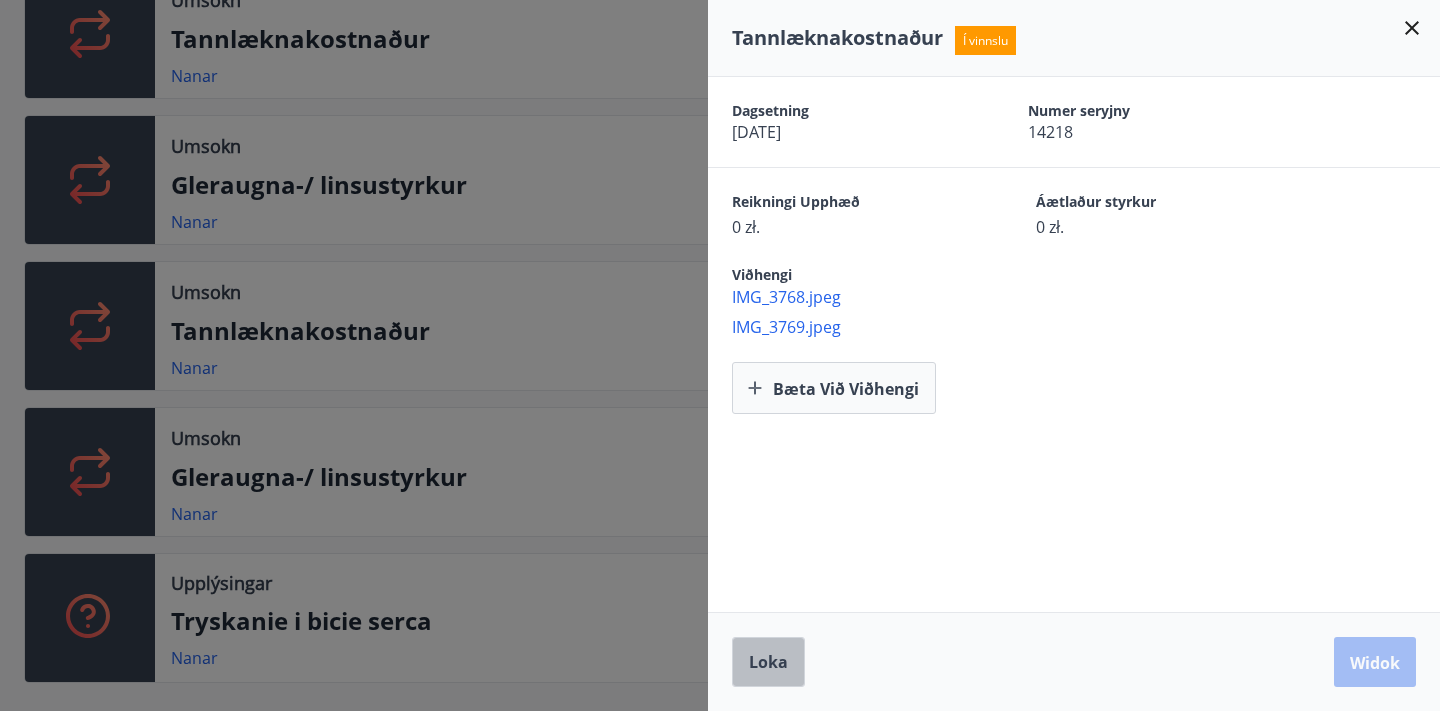 click on "Loka" at bounding box center [768, 662] 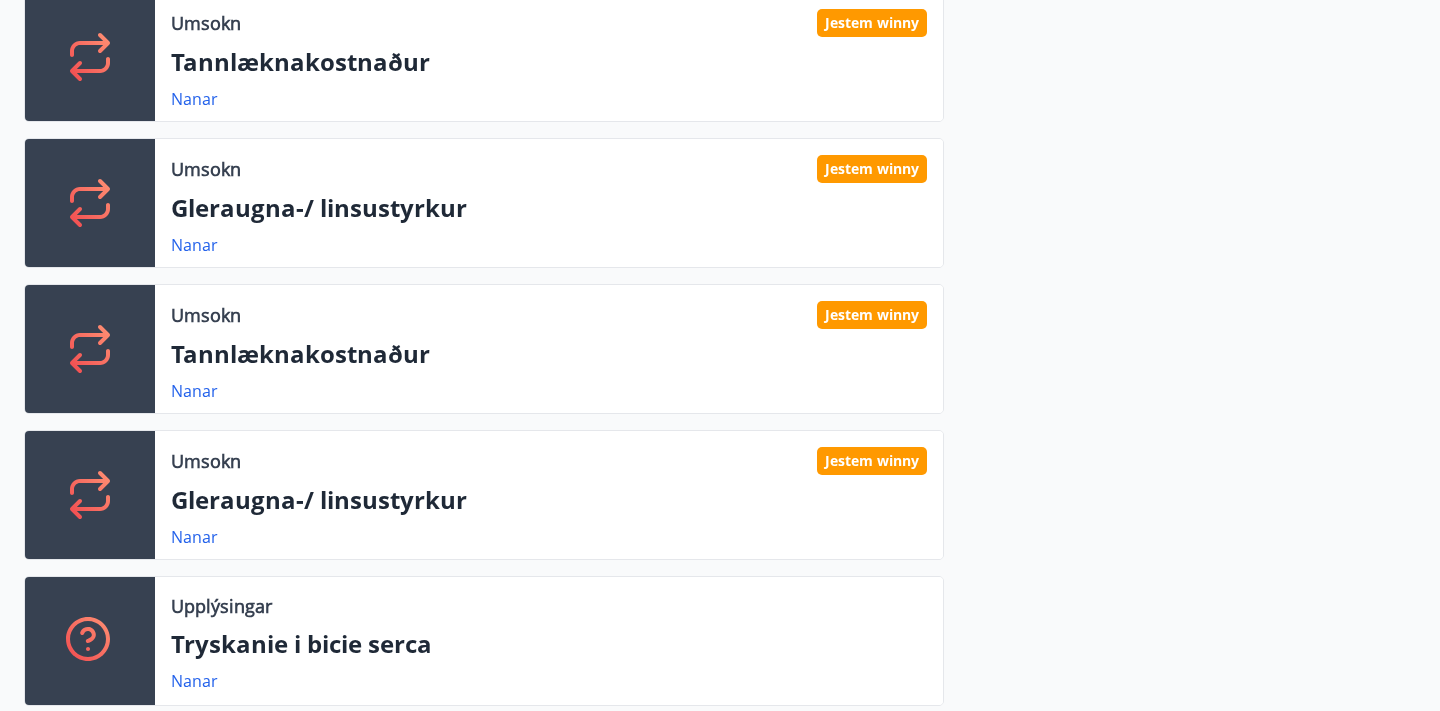 scroll, scrollTop: 616, scrollLeft: 0, axis: vertical 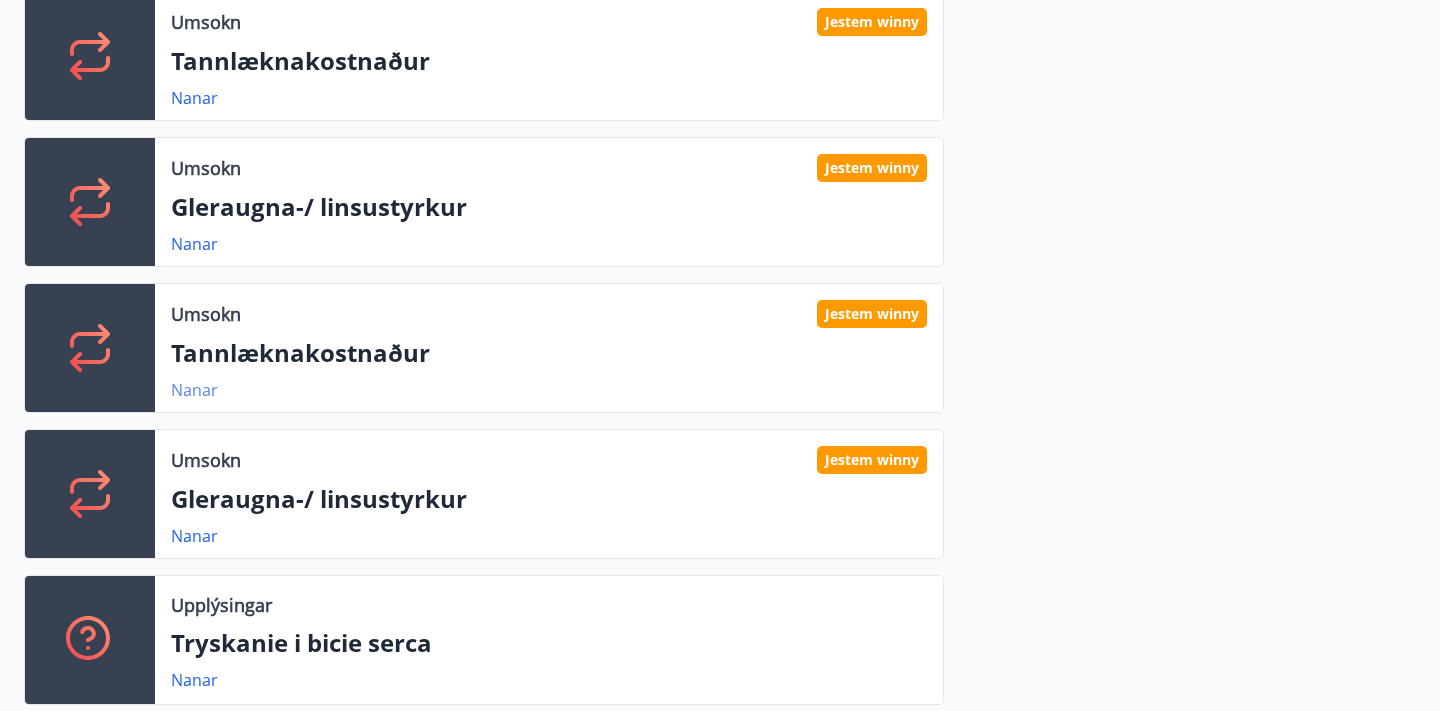 click on "Nanar" at bounding box center [194, 390] 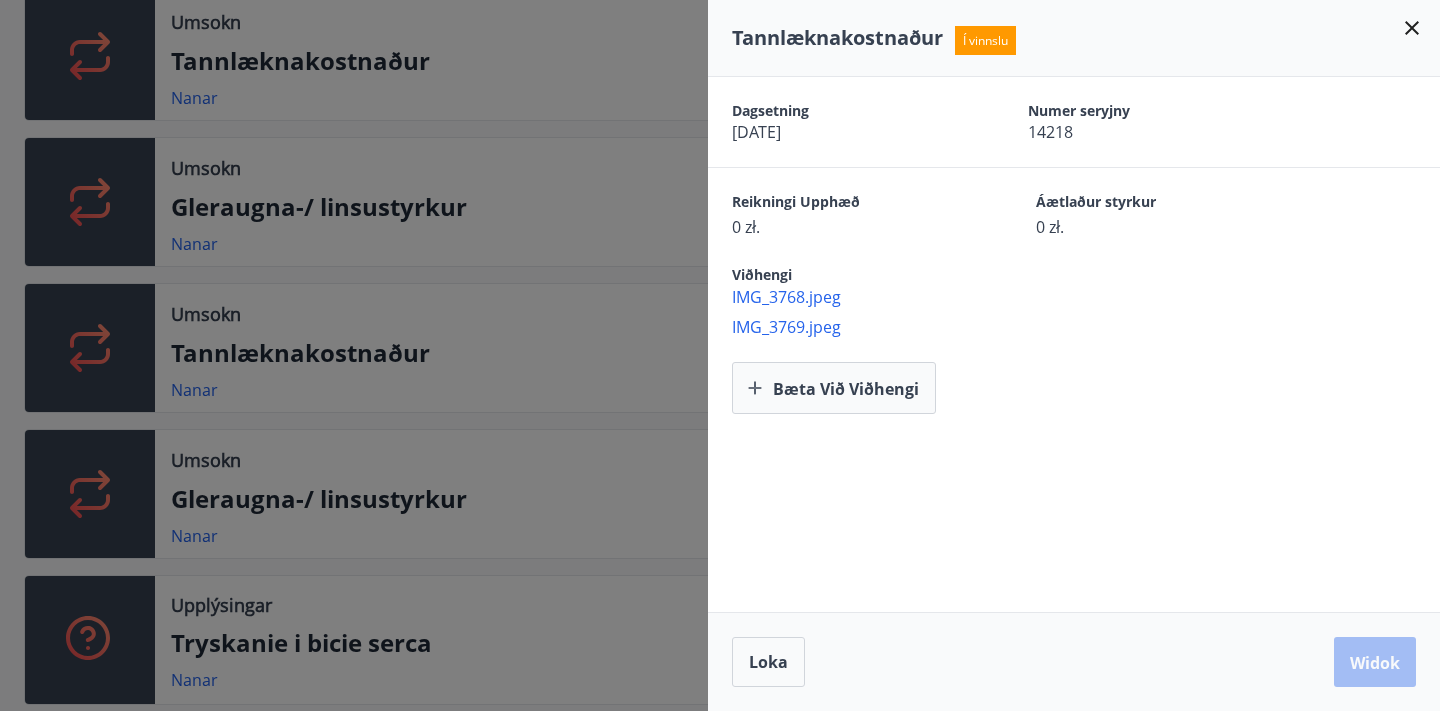 click on "Í vinnslu" at bounding box center (985, 40) 